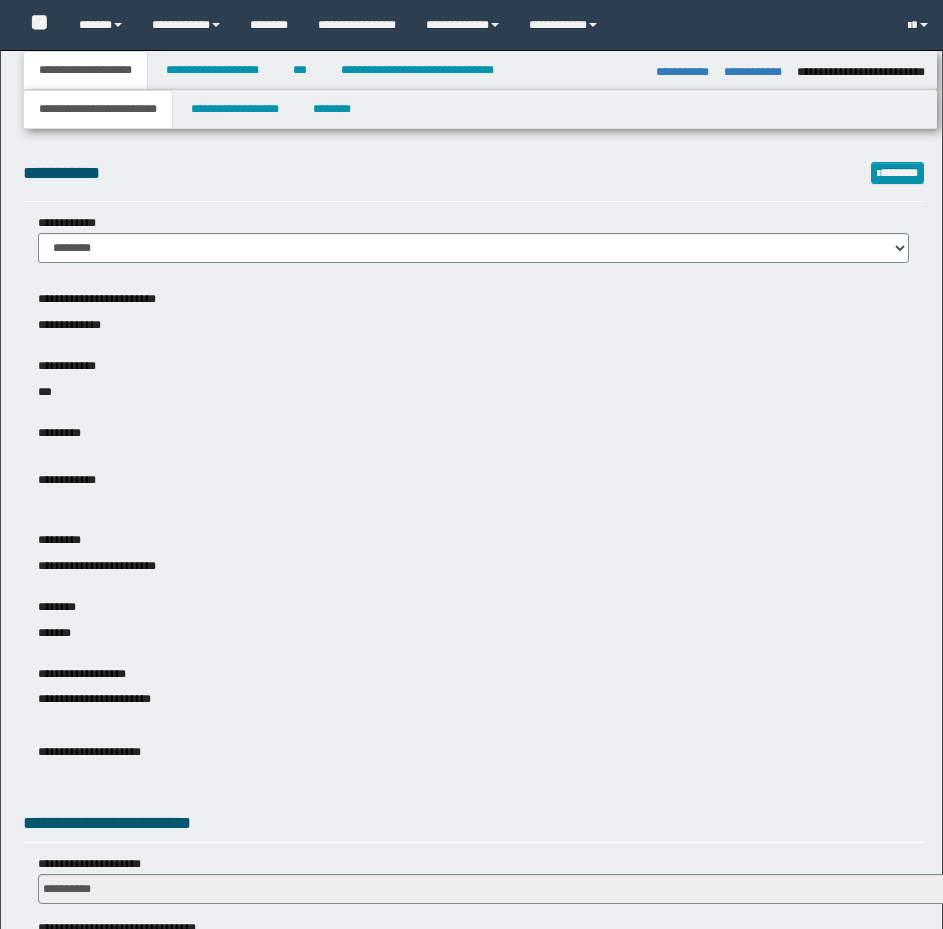 select on "*" 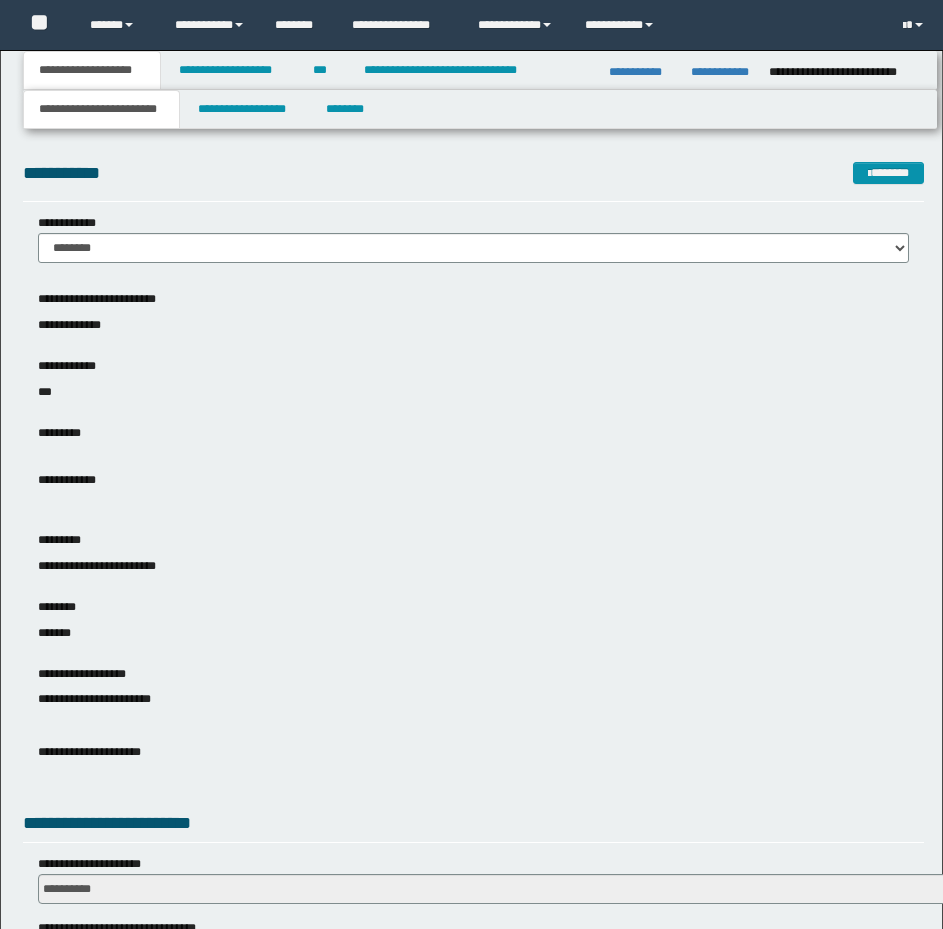 scroll, scrollTop: 0, scrollLeft: 0, axis: both 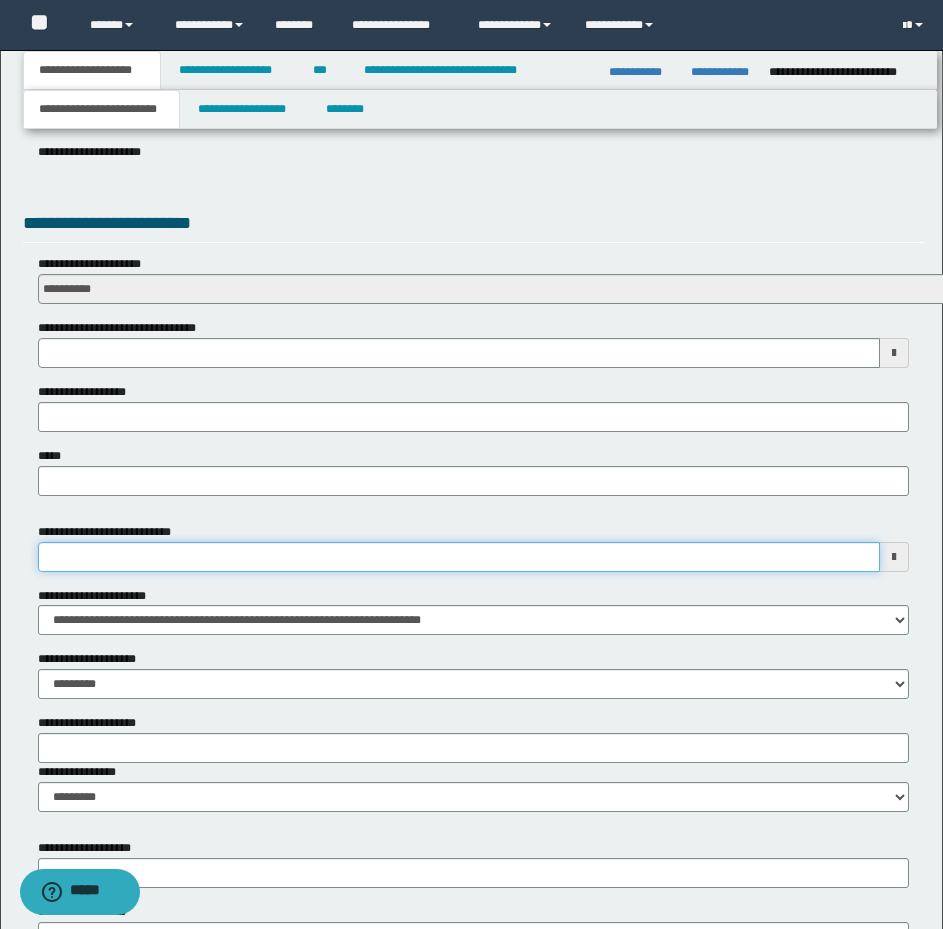 click on "**********" at bounding box center (459, 557) 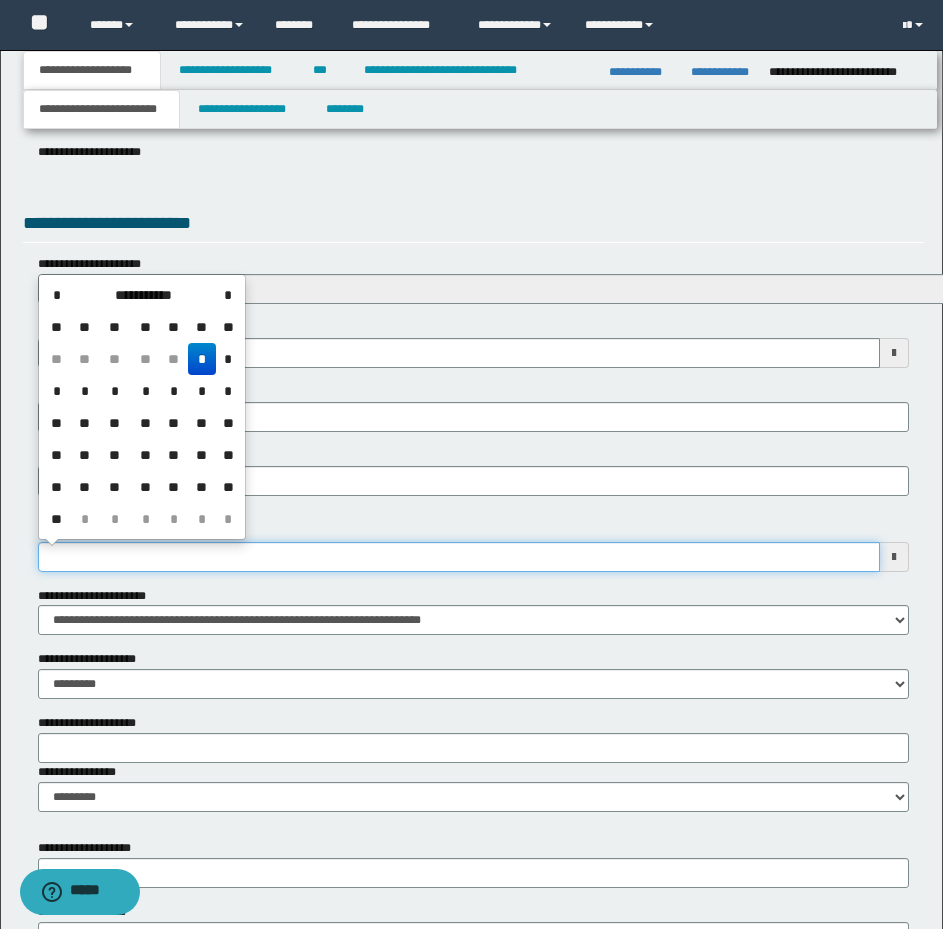 type on "**********" 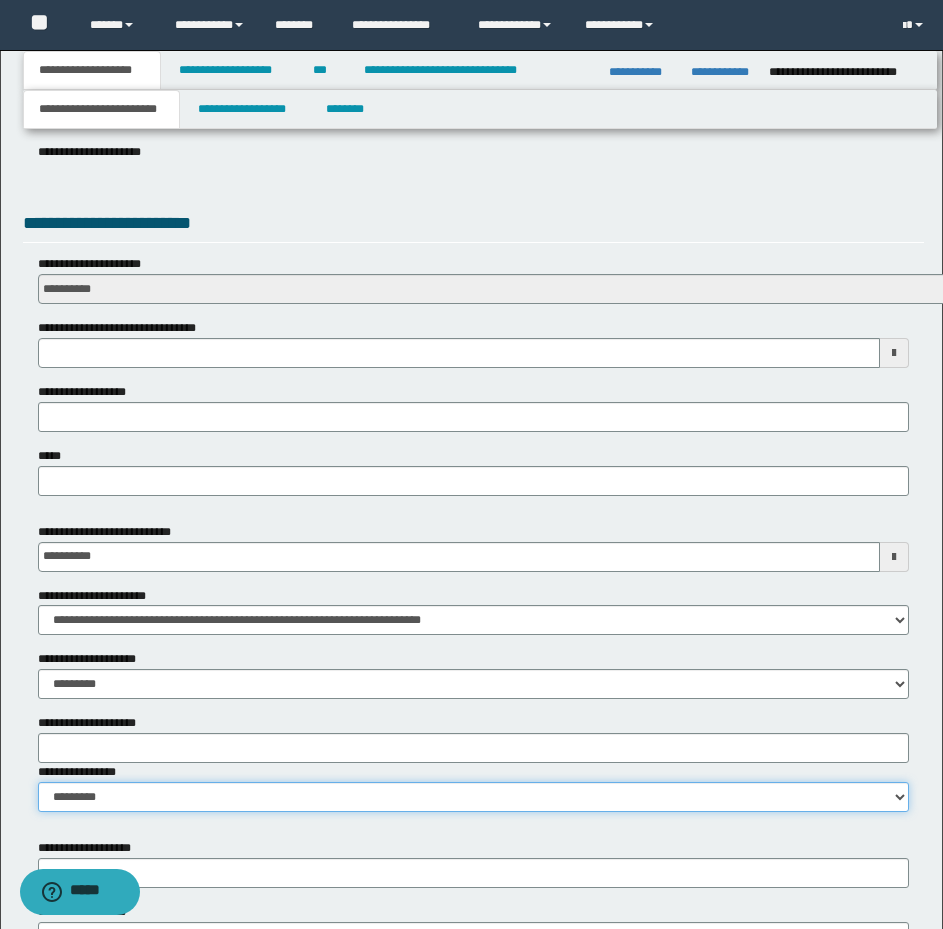 click on "**********" at bounding box center (473, 797) 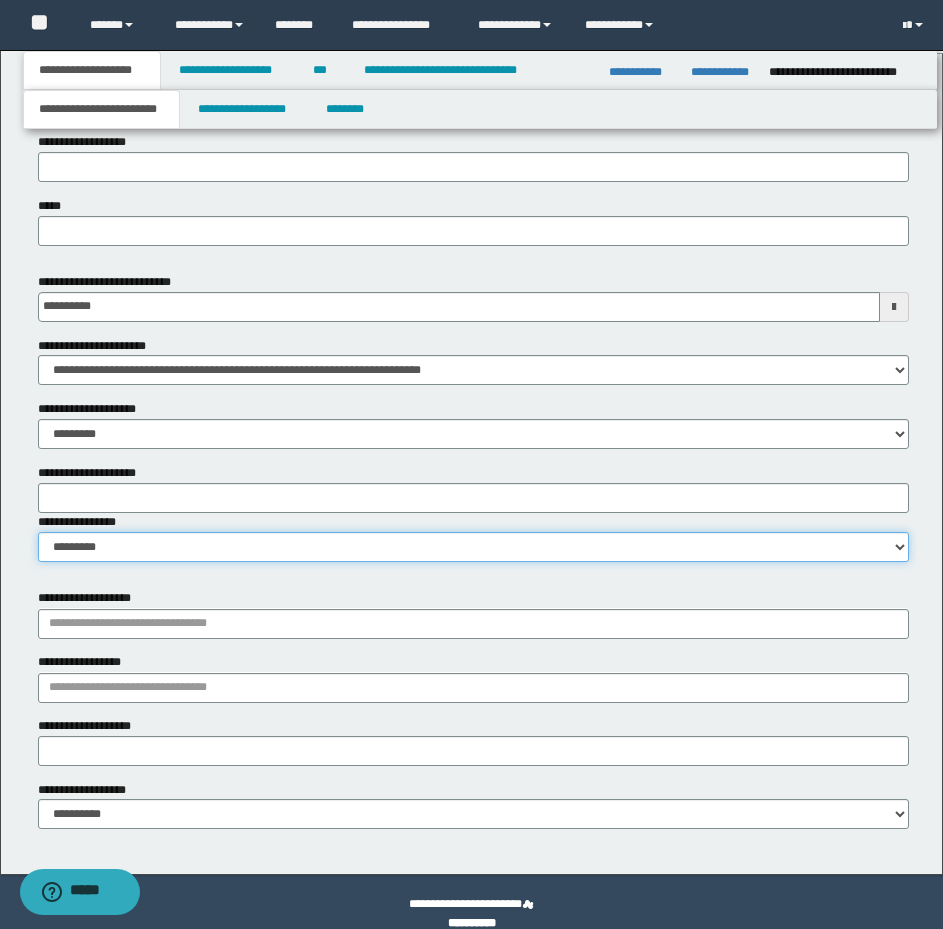 scroll, scrollTop: 874, scrollLeft: 0, axis: vertical 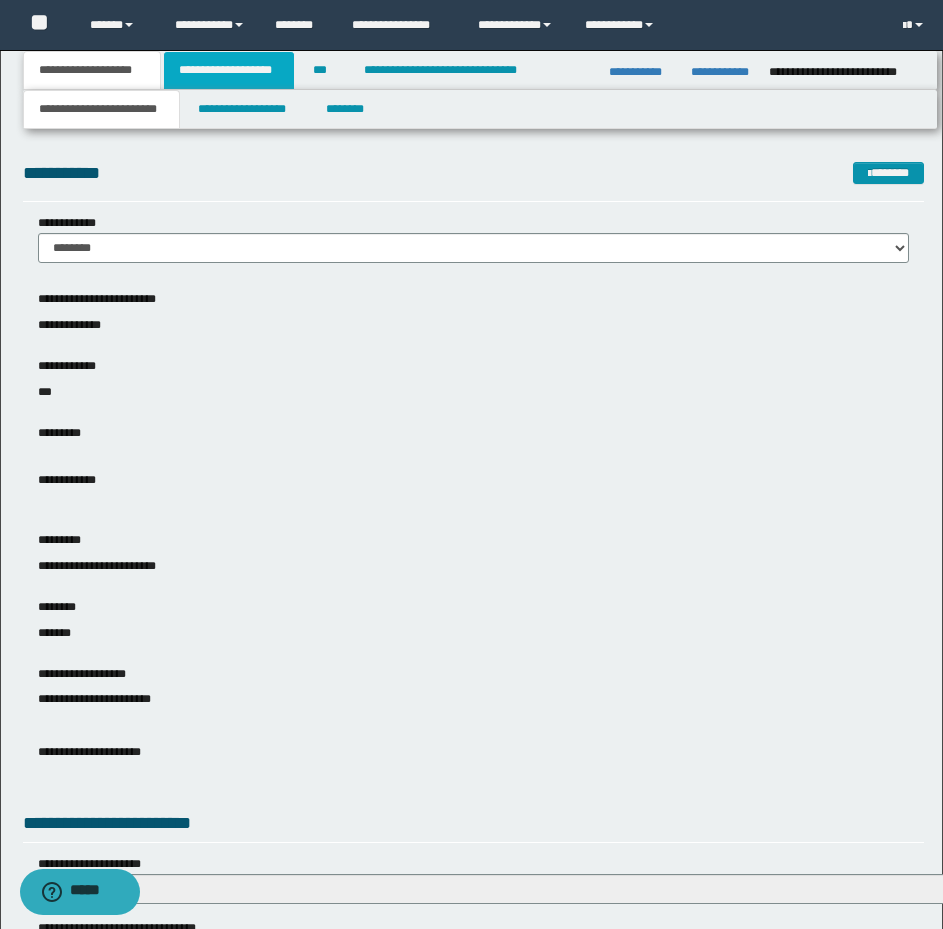 click on "**********" at bounding box center [229, 70] 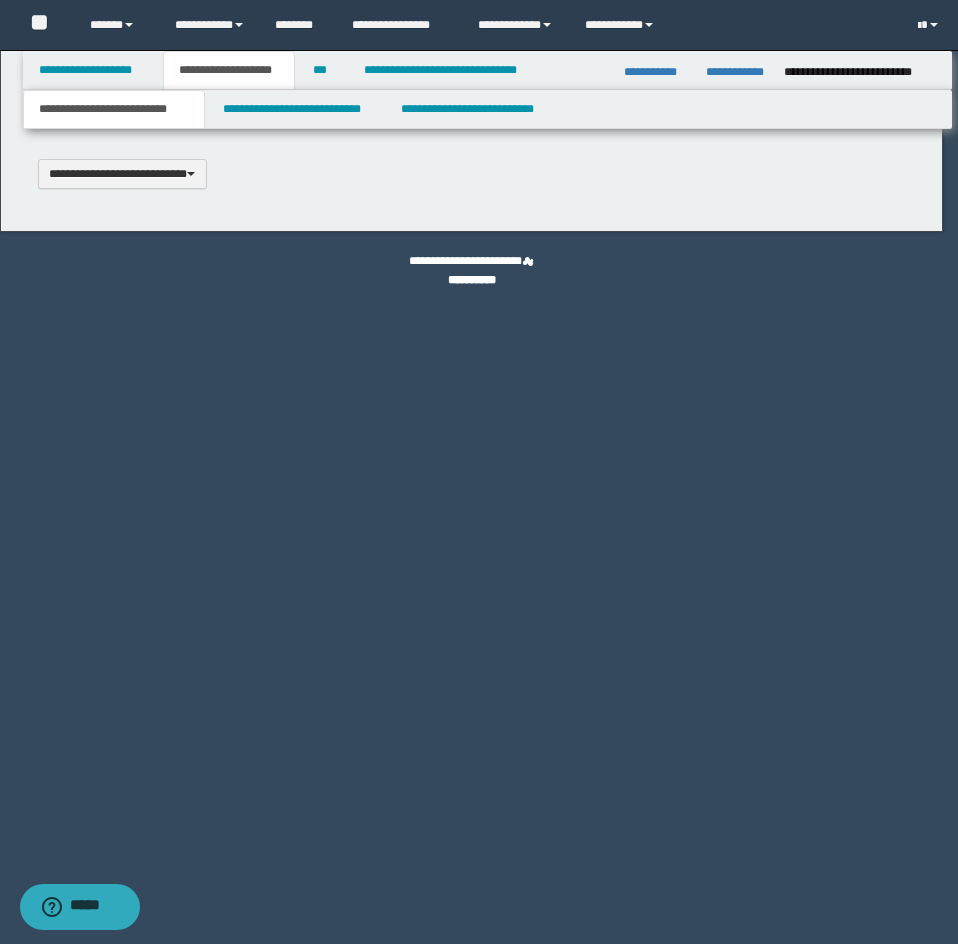 scroll, scrollTop: 0, scrollLeft: 0, axis: both 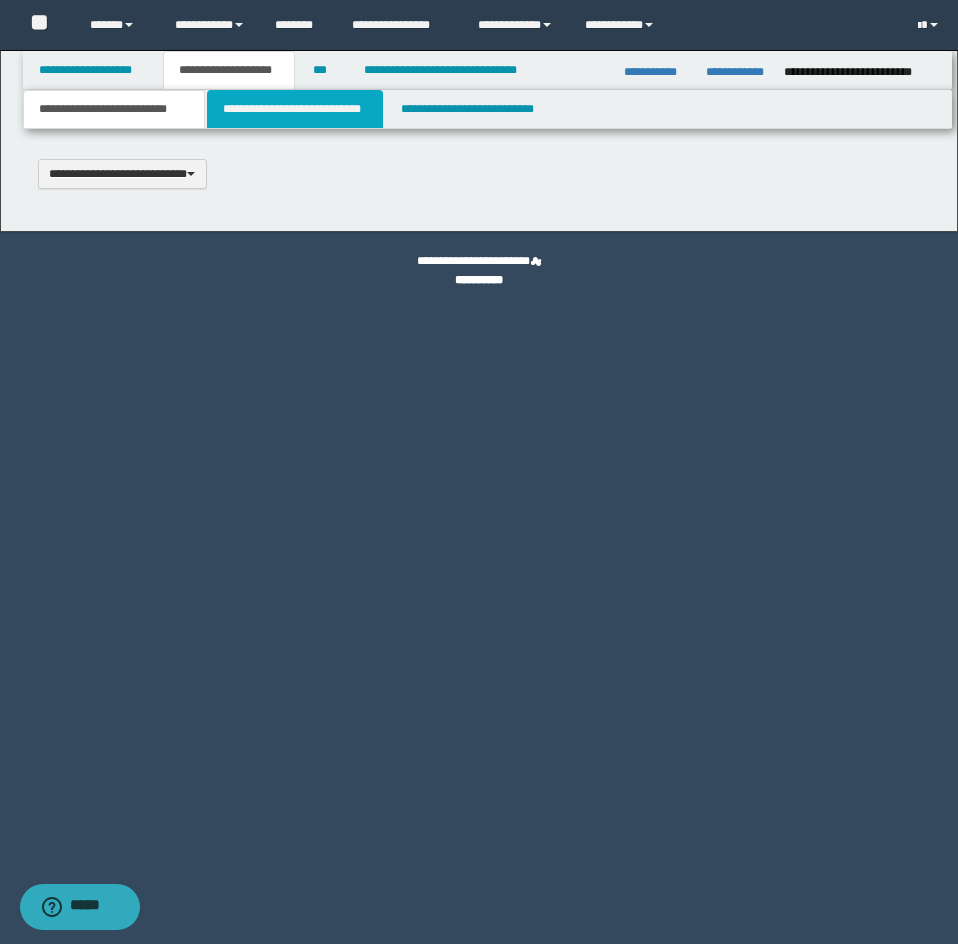 click on "**********" at bounding box center [295, 109] 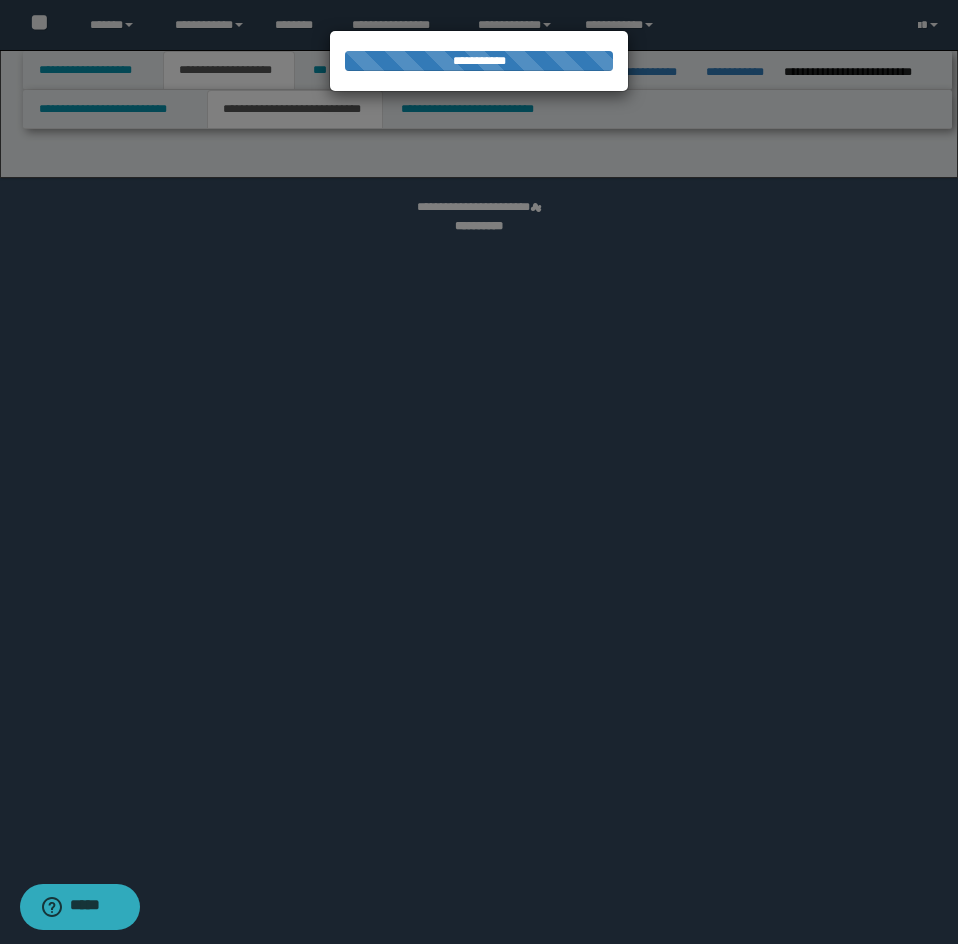 select on "*" 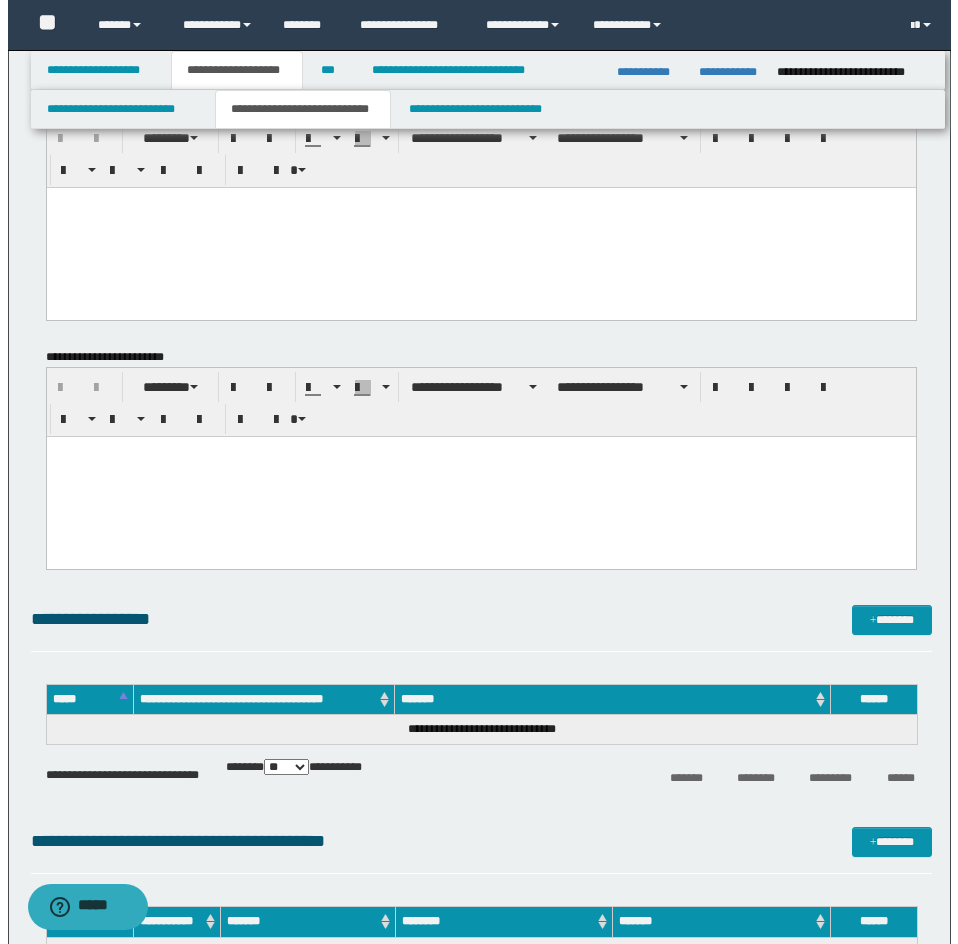 scroll, scrollTop: 0, scrollLeft: 0, axis: both 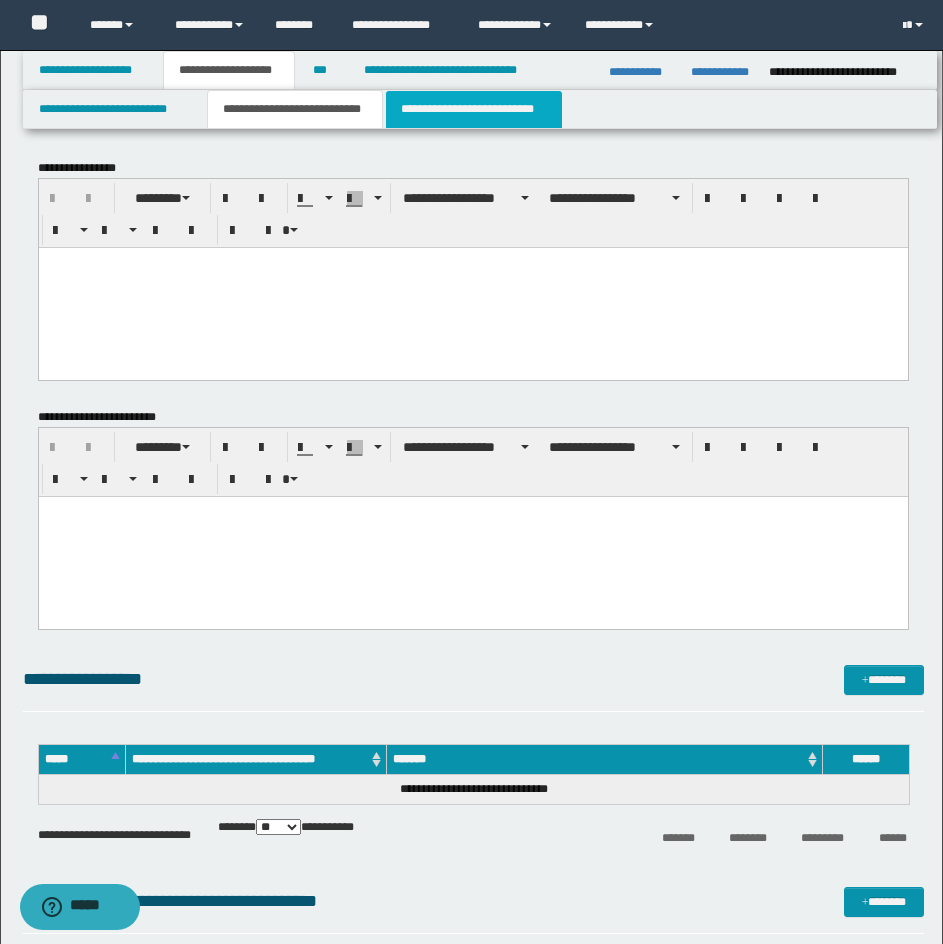 click on "**********" at bounding box center [474, 109] 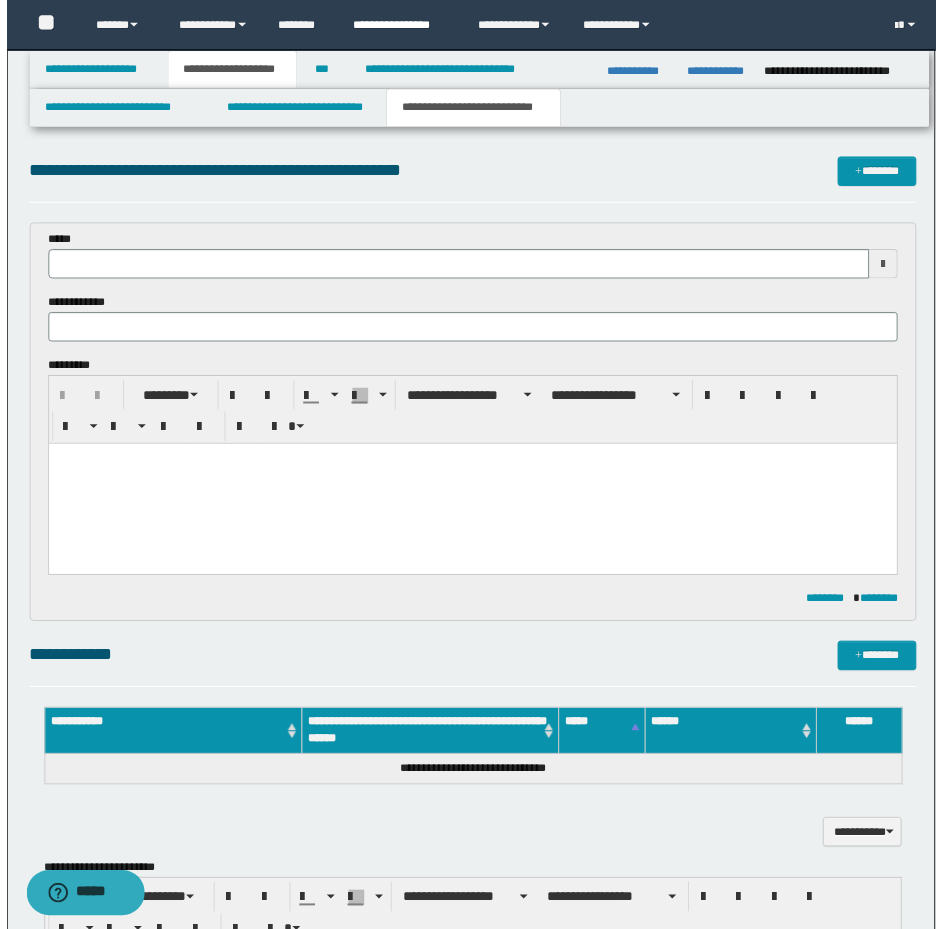 scroll, scrollTop: 0, scrollLeft: 0, axis: both 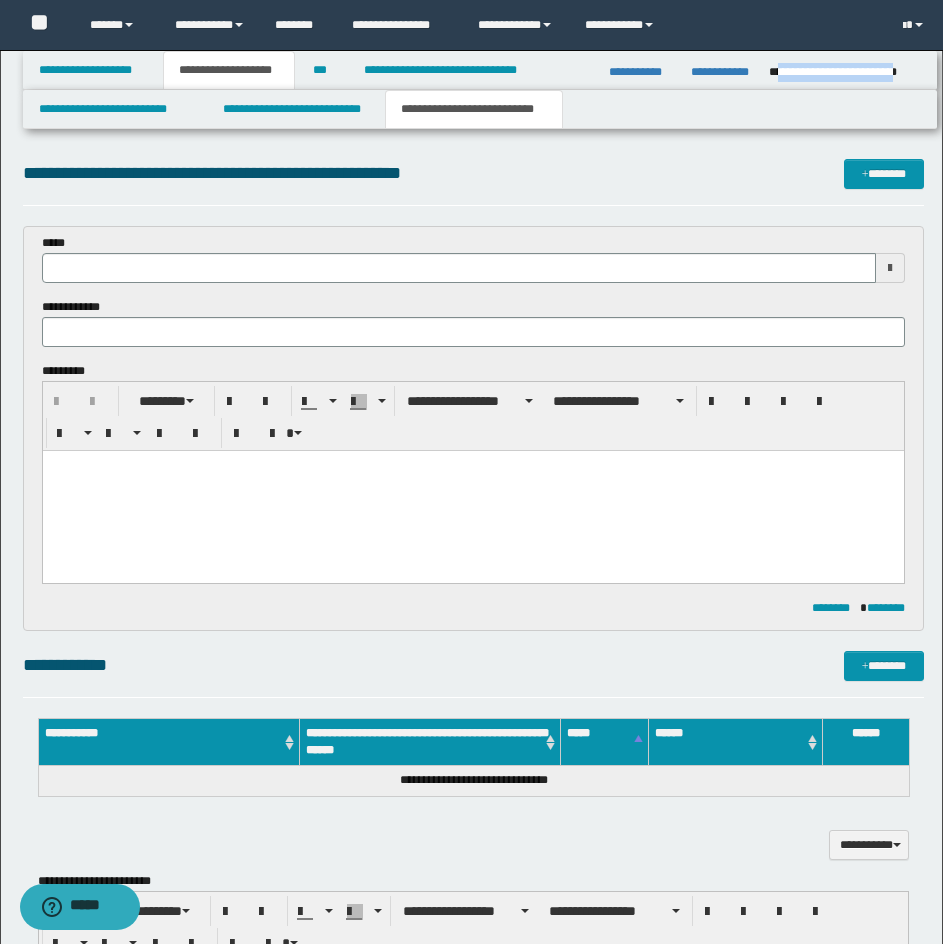 drag, startPoint x: 778, startPoint y: 69, endPoint x: 922, endPoint y: 70, distance: 144.00348 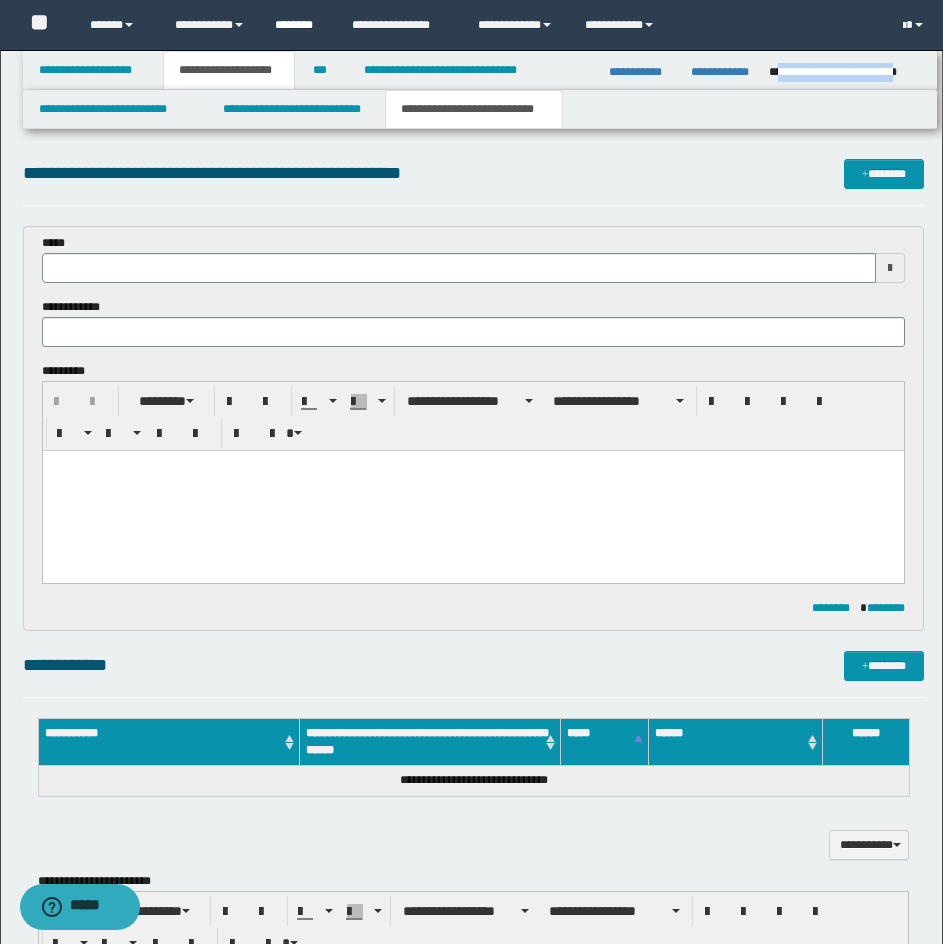 copy on "**********" 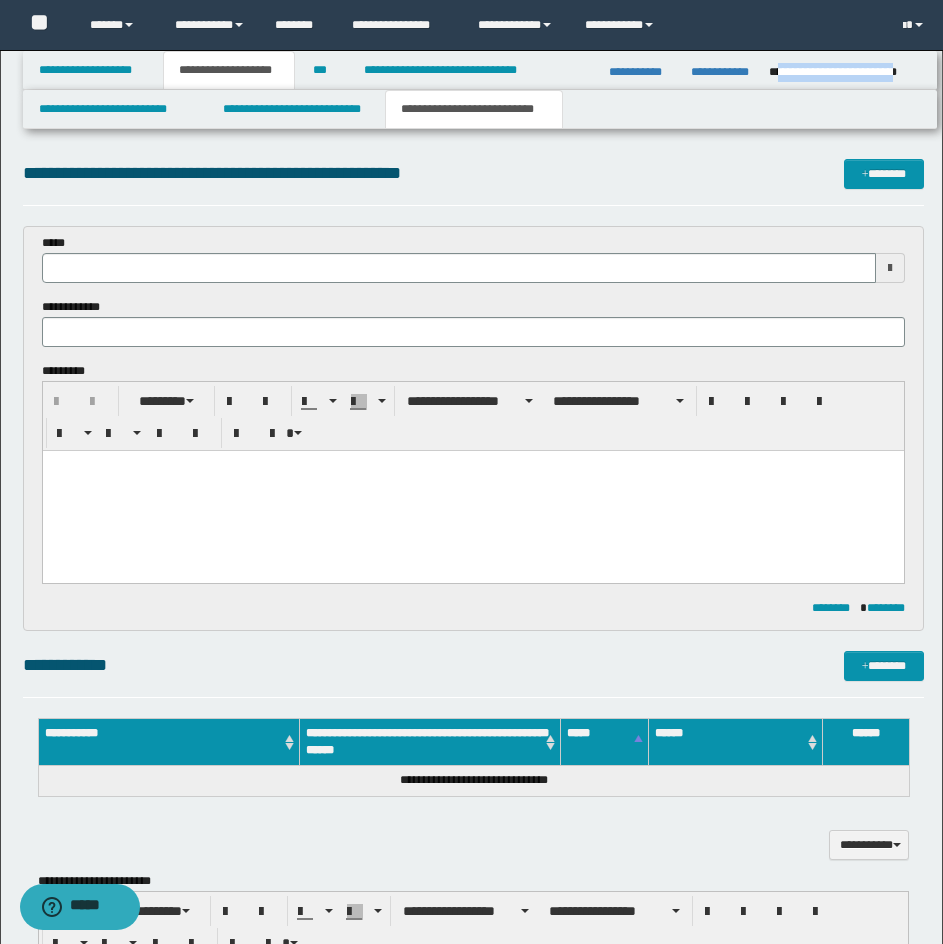 copy on "**********" 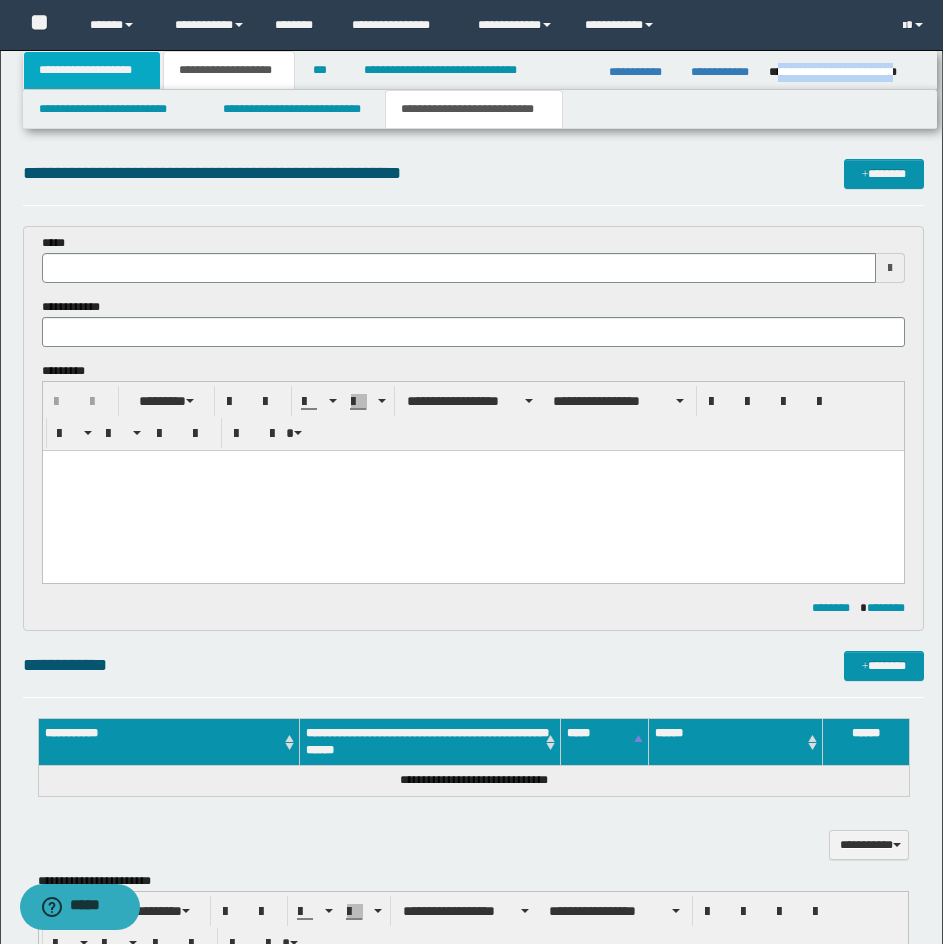 click on "**********" at bounding box center (92, 70) 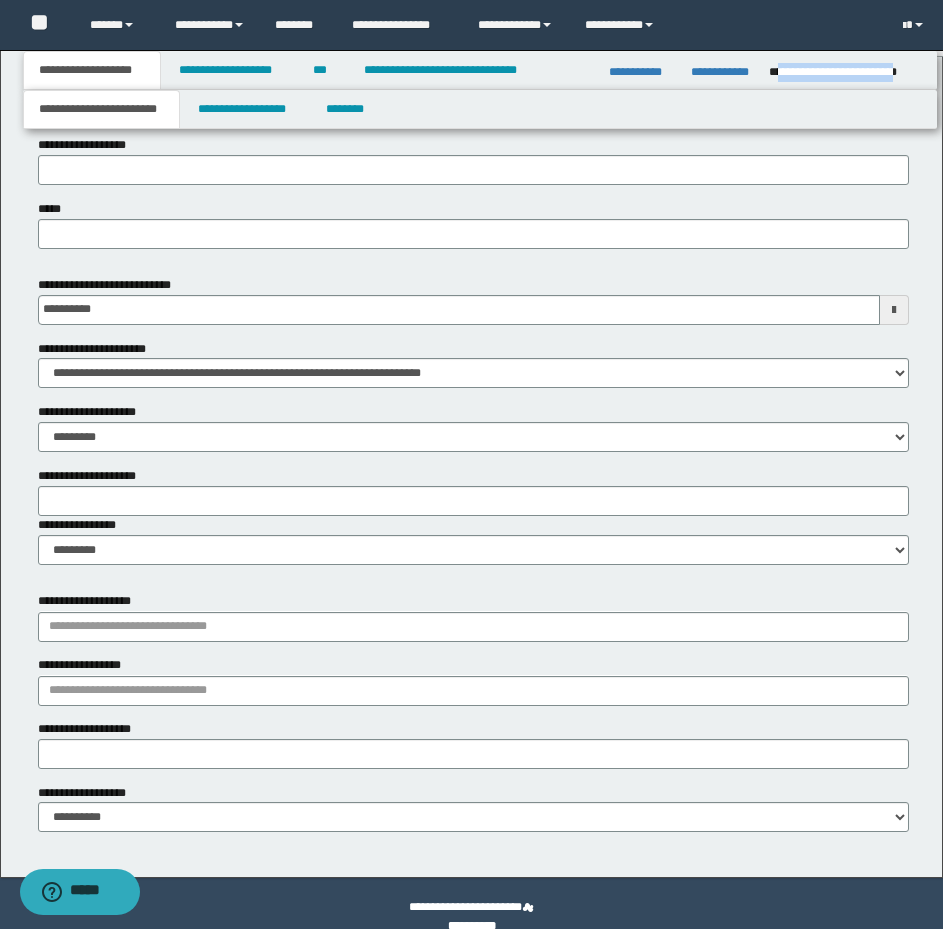 scroll, scrollTop: 874, scrollLeft: 0, axis: vertical 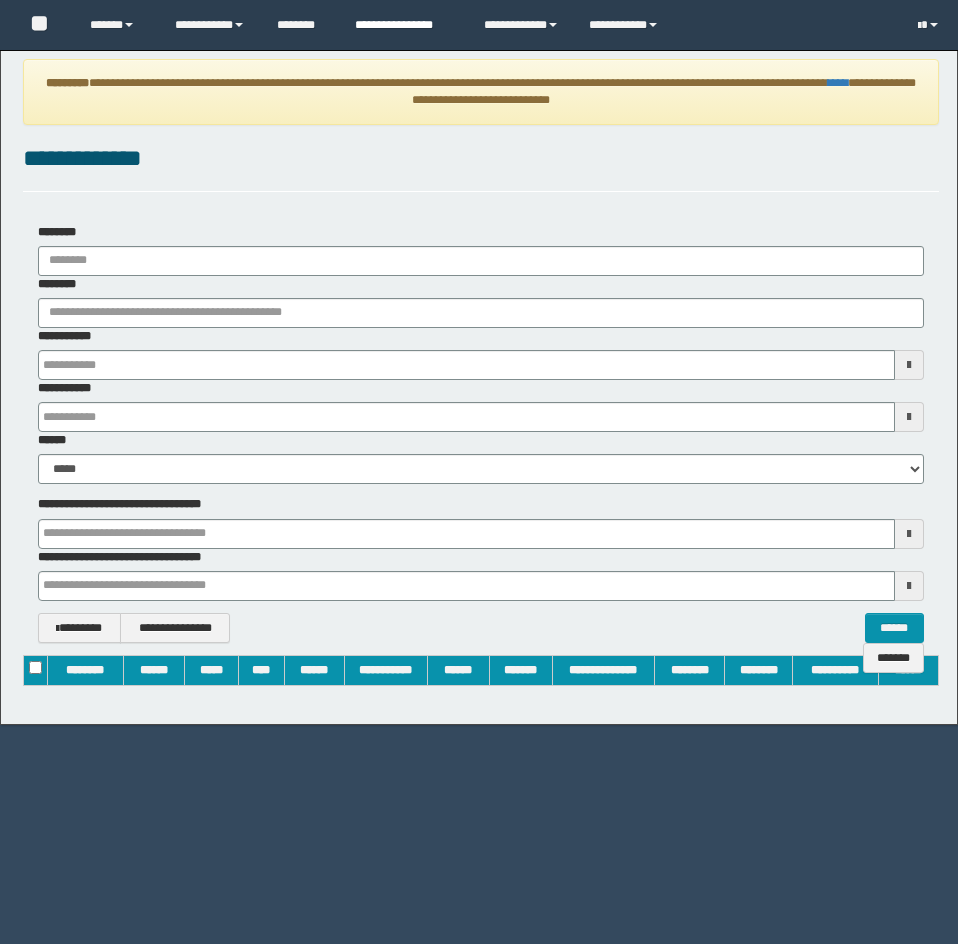 type on "**********" 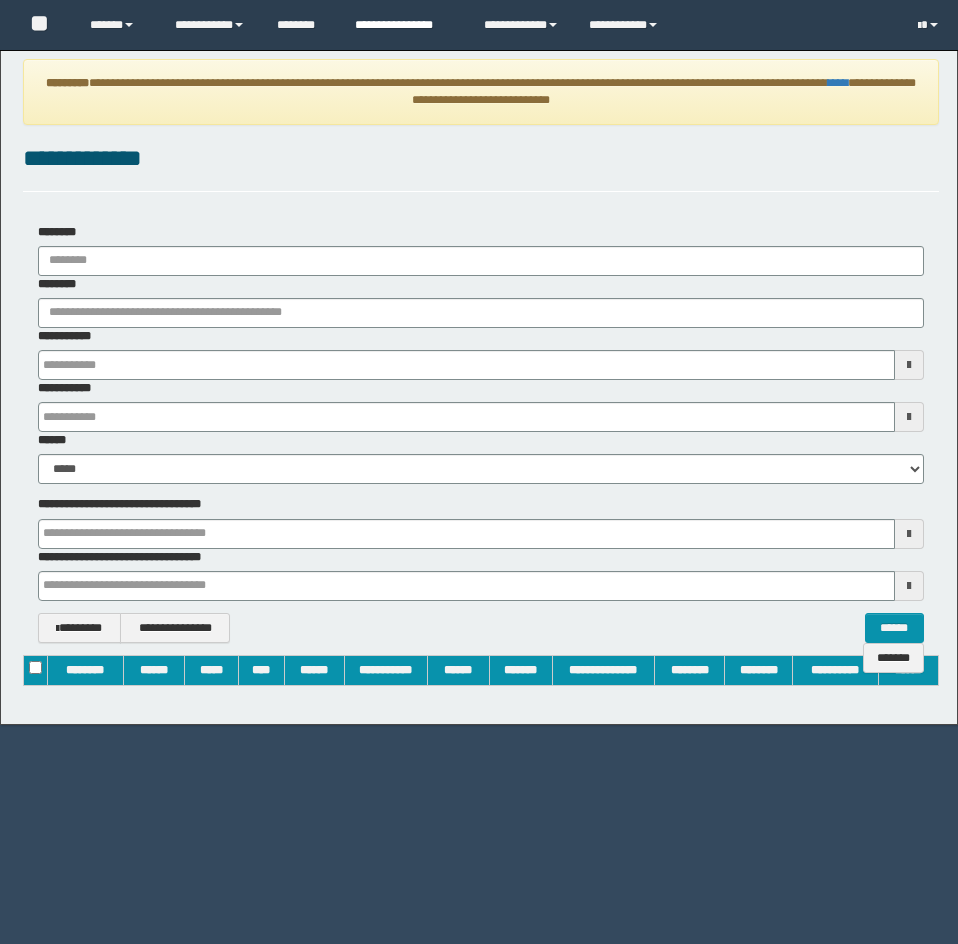 type on "**********" 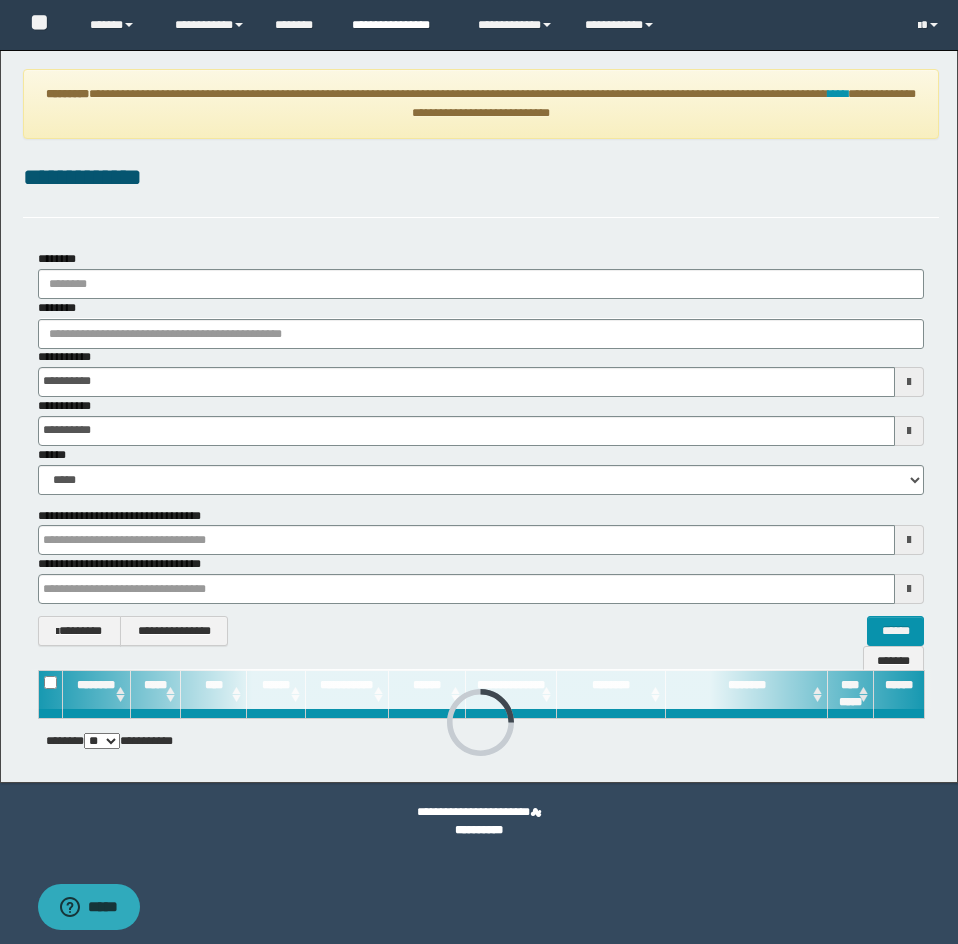 scroll, scrollTop: 0, scrollLeft: 0, axis: both 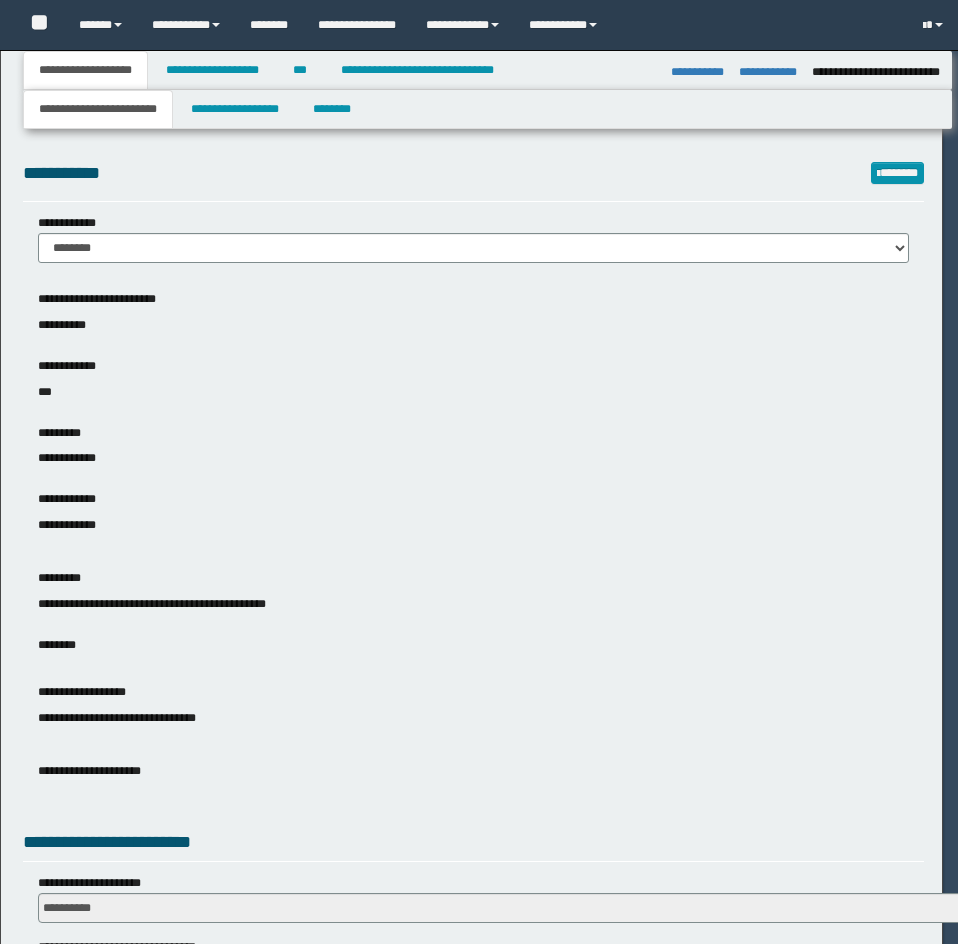 select on "*" 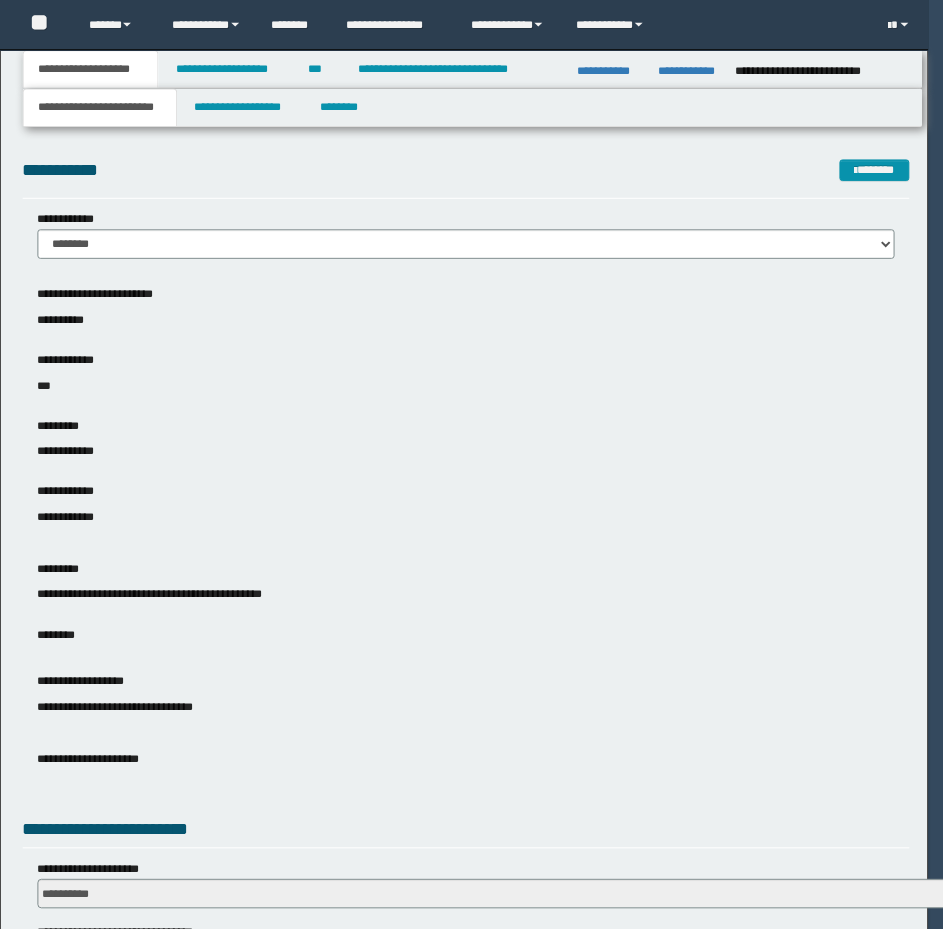 scroll, scrollTop: 0, scrollLeft: 0, axis: both 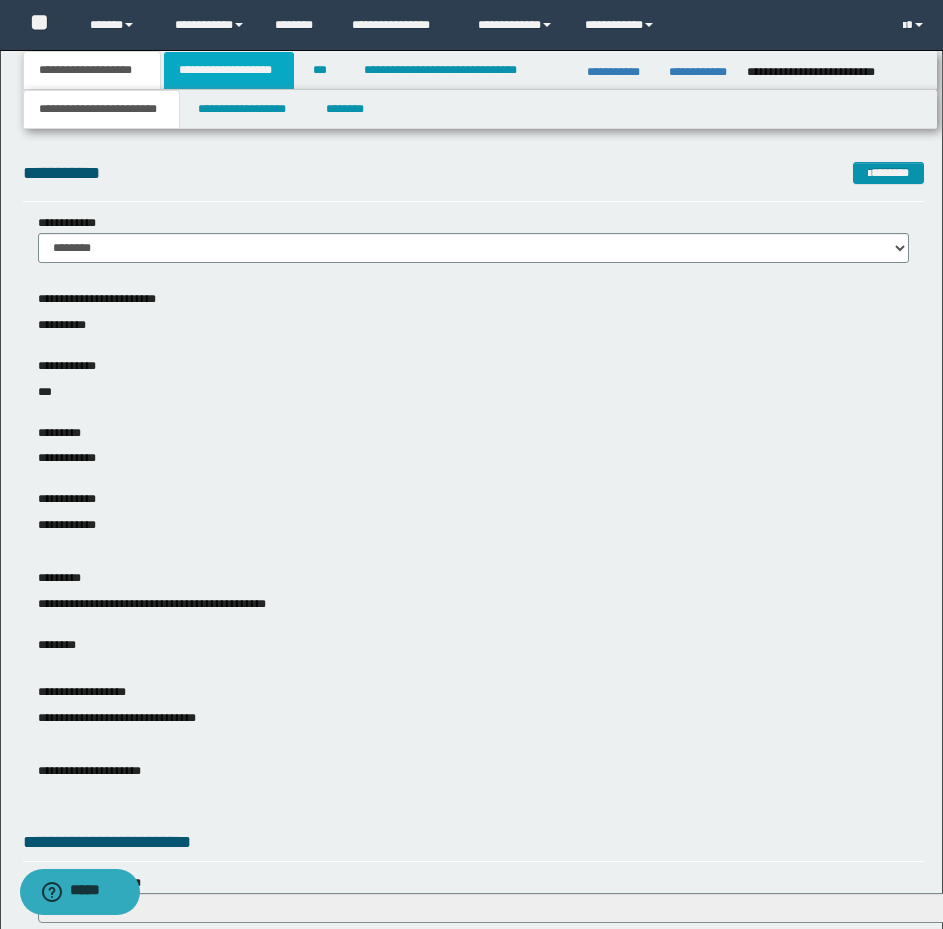 click on "**********" at bounding box center (229, 70) 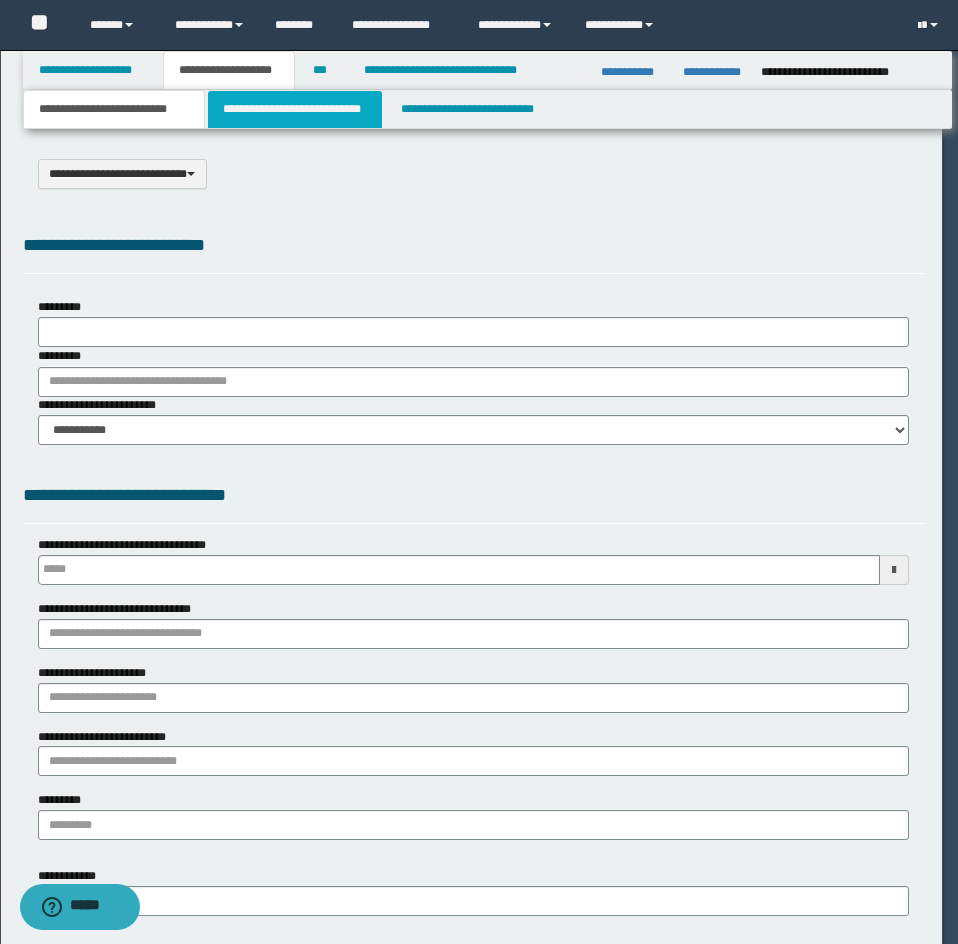 scroll, scrollTop: 0, scrollLeft: 0, axis: both 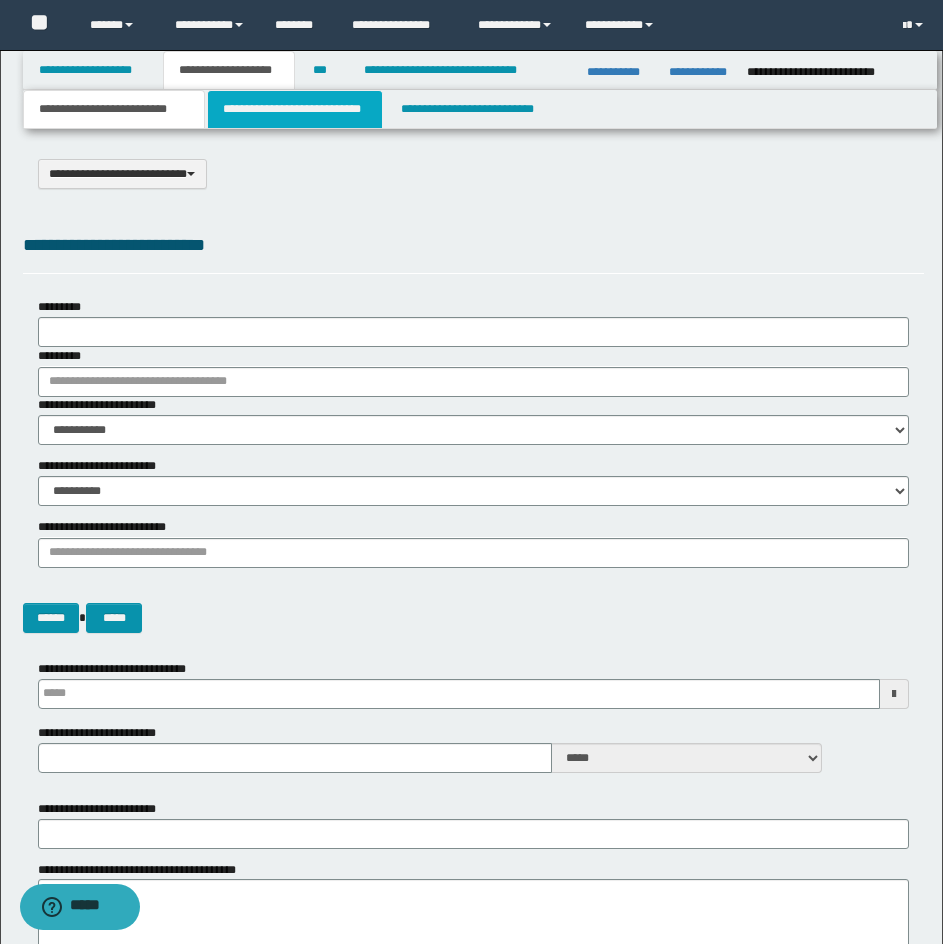 click on "**********" at bounding box center (295, 109) 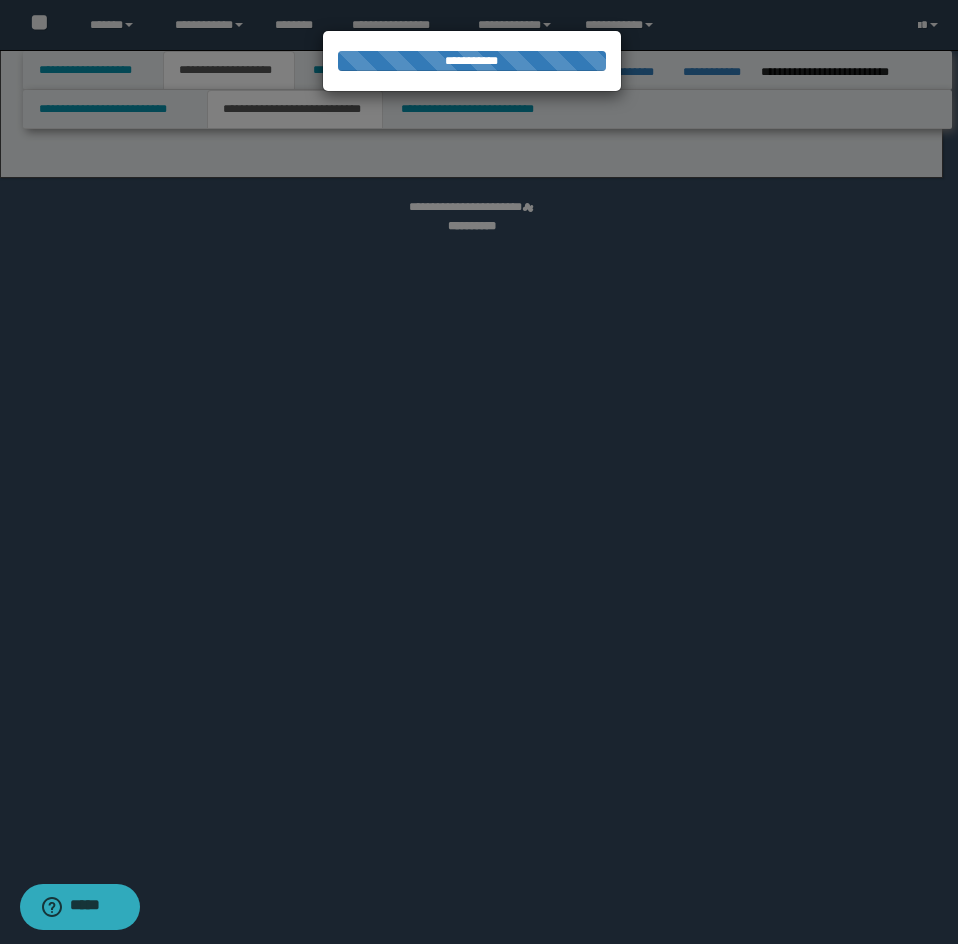 select on "*" 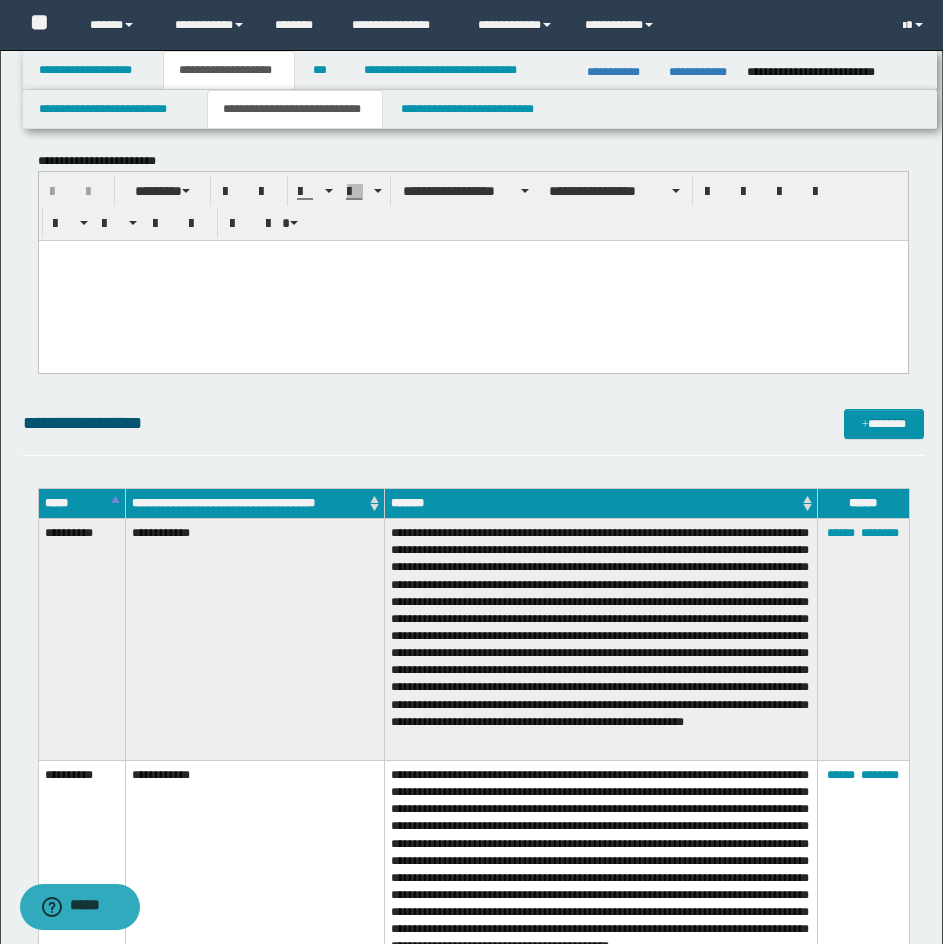 scroll, scrollTop: 3500, scrollLeft: 0, axis: vertical 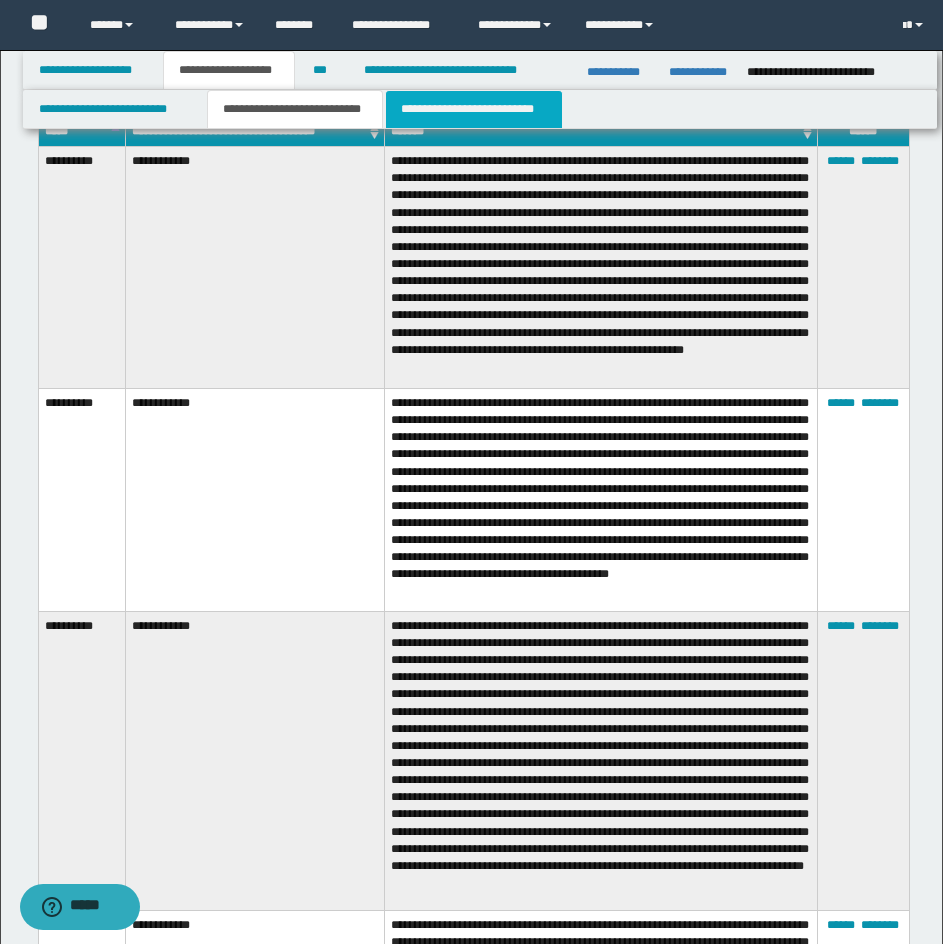 click on "**********" at bounding box center [474, 109] 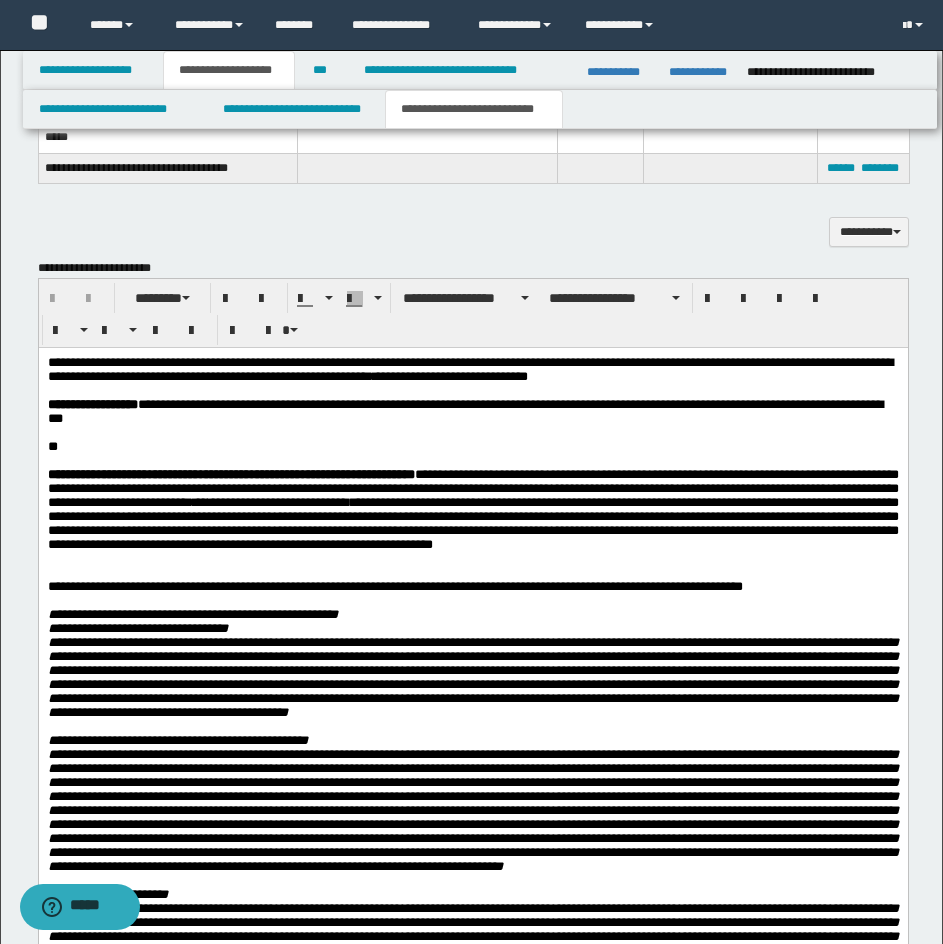 scroll, scrollTop: 1500, scrollLeft: 0, axis: vertical 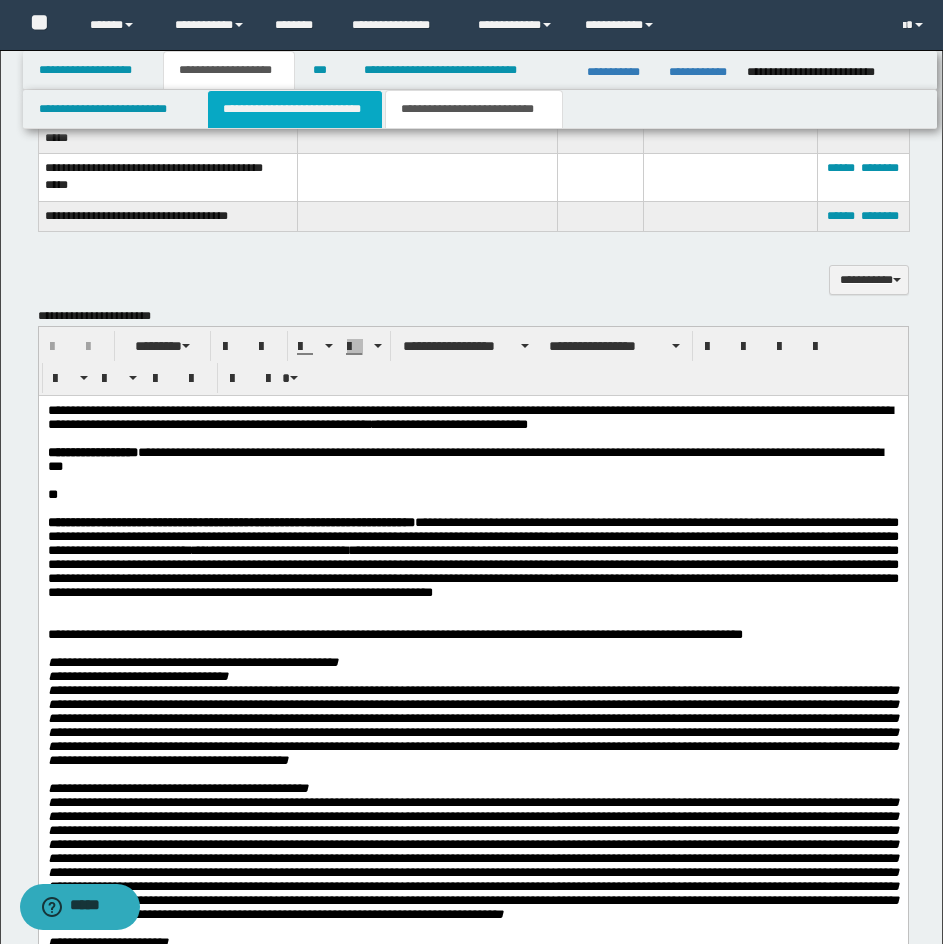 click on "**********" at bounding box center [295, 109] 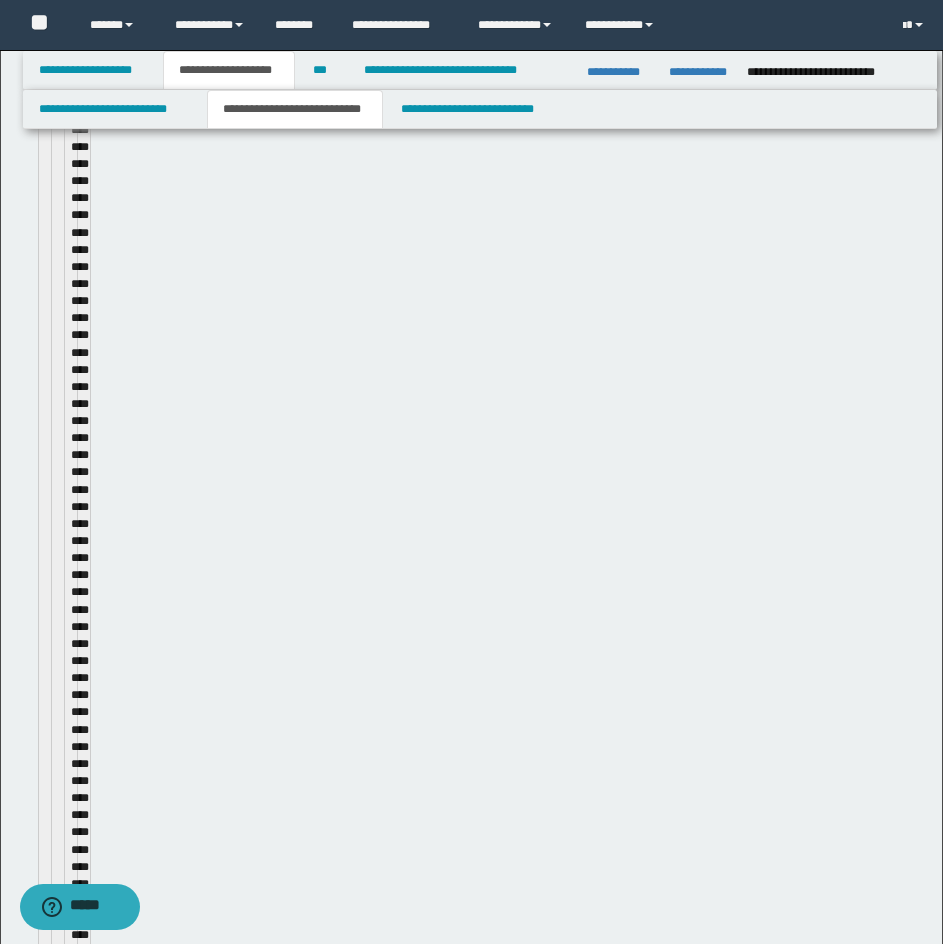 type 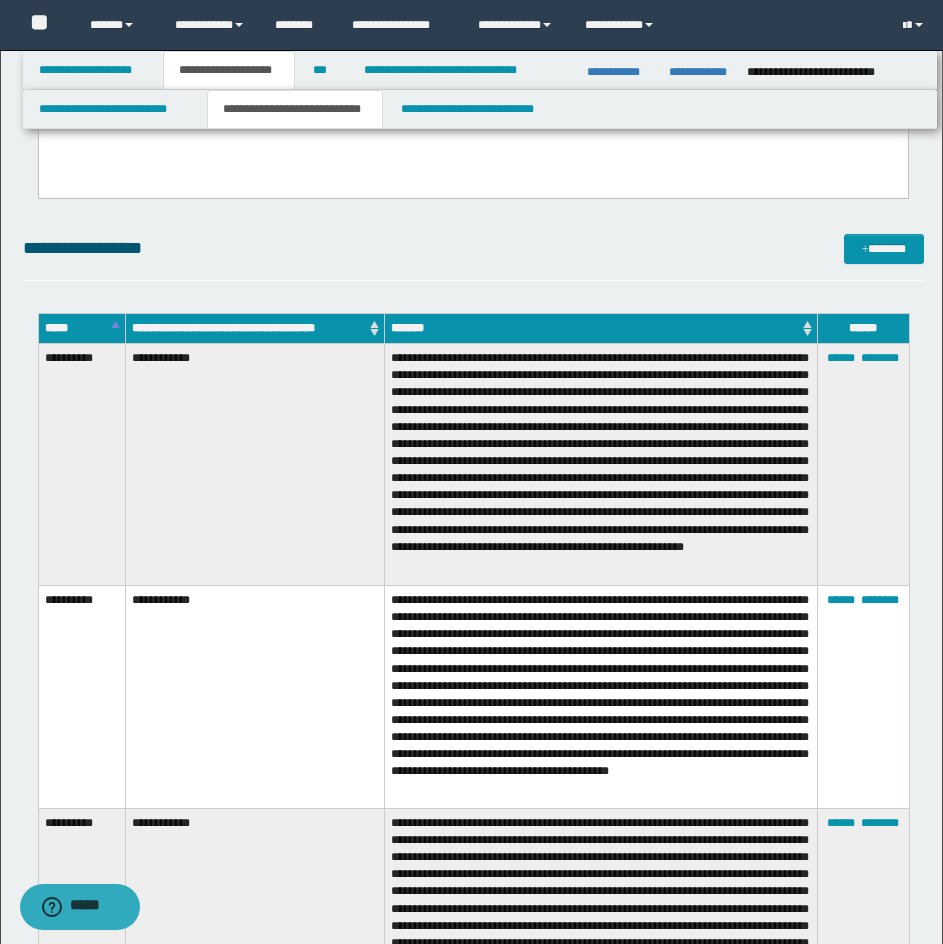 scroll, scrollTop: 300, scrollLeft: 0, axis: vertical 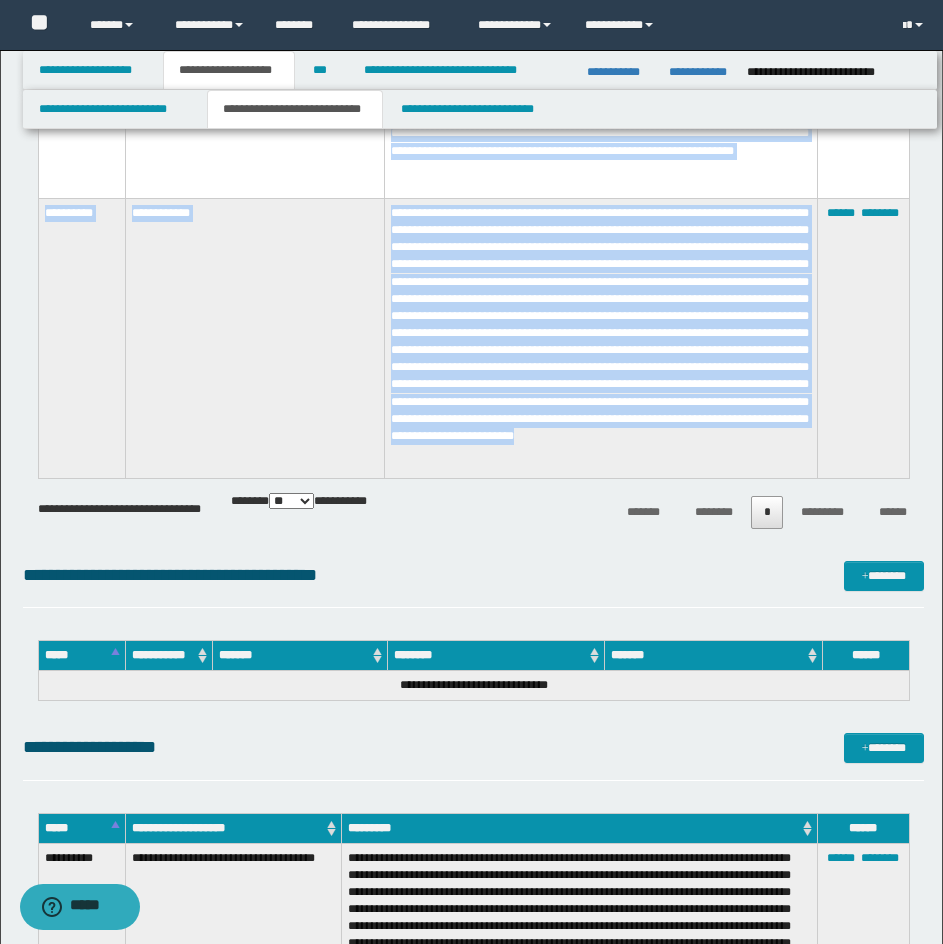drag, startPoint x: 39, startPoint y: 390, endPoint x: 780, endPoint y: 465, distance: 744.7859 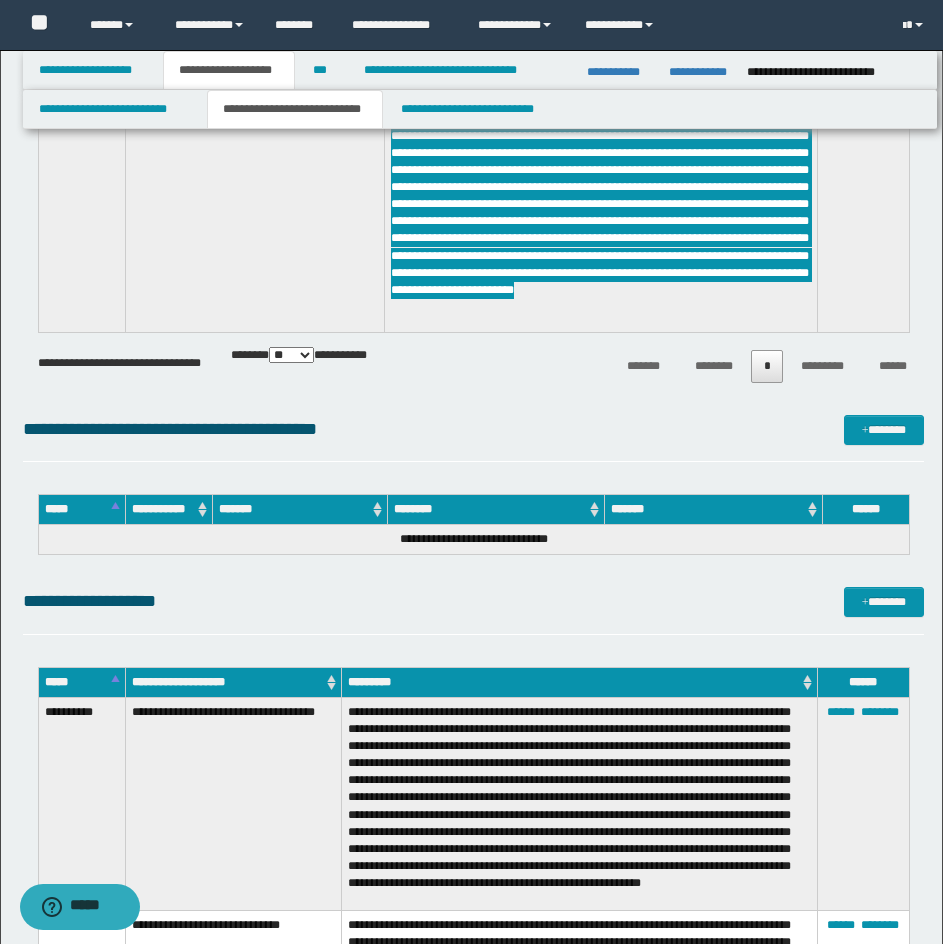 scroll, scrollTop: 4000, scrollLeft: 0, axis: vertical 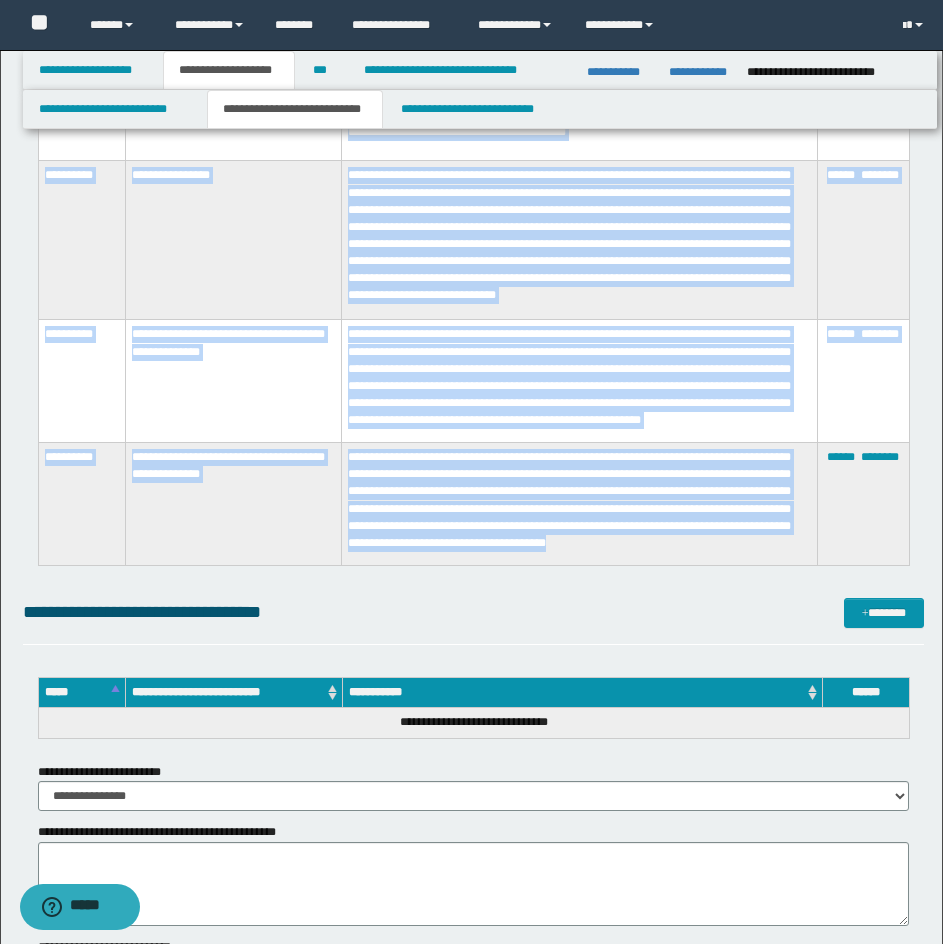 drag, startPoint x: 42, startPoint y: 457, endPoint x: 731, endPoint y: 547, distance: 694.8532 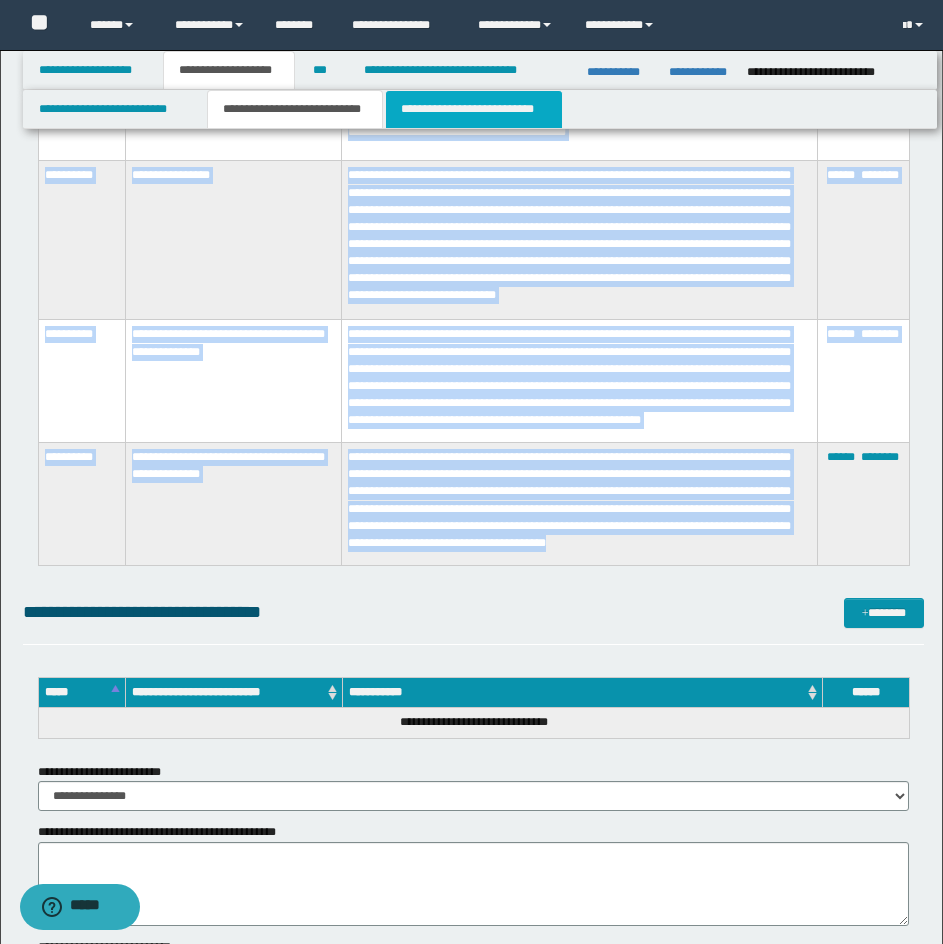 click on "**********" at bounding box center [474, 109] 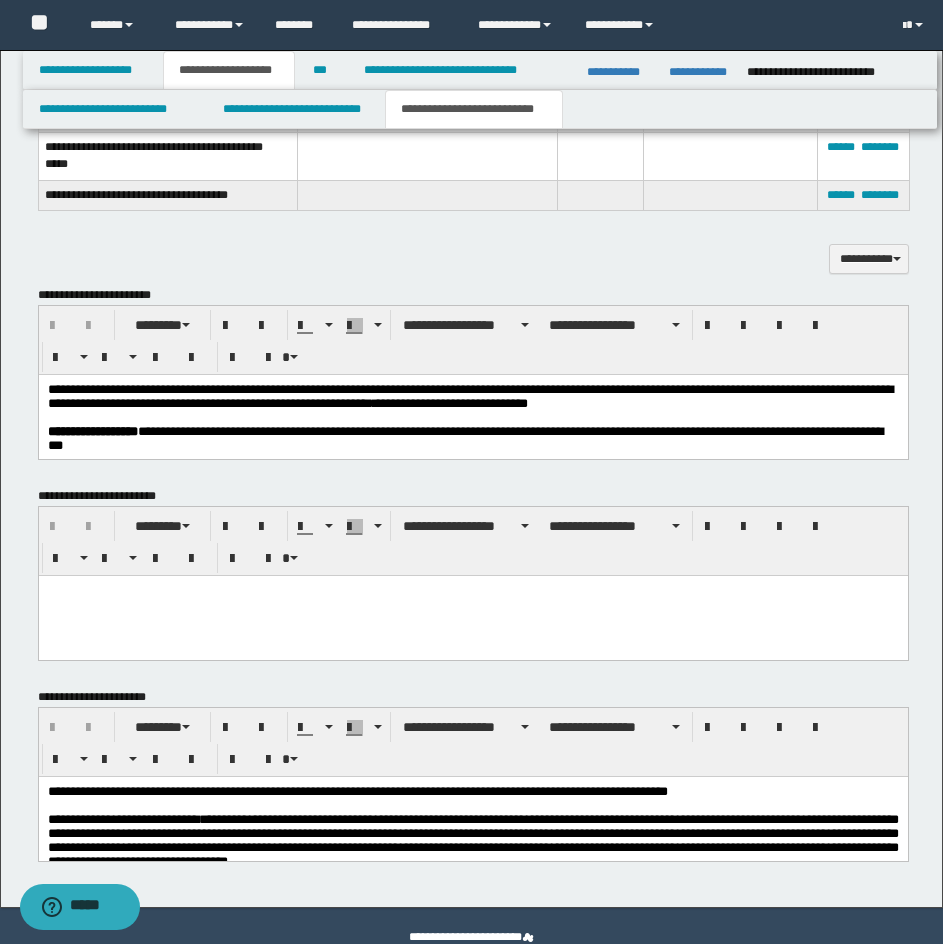 scroll, scrollTop: 897, scrollLeft: 0, axis: vertical 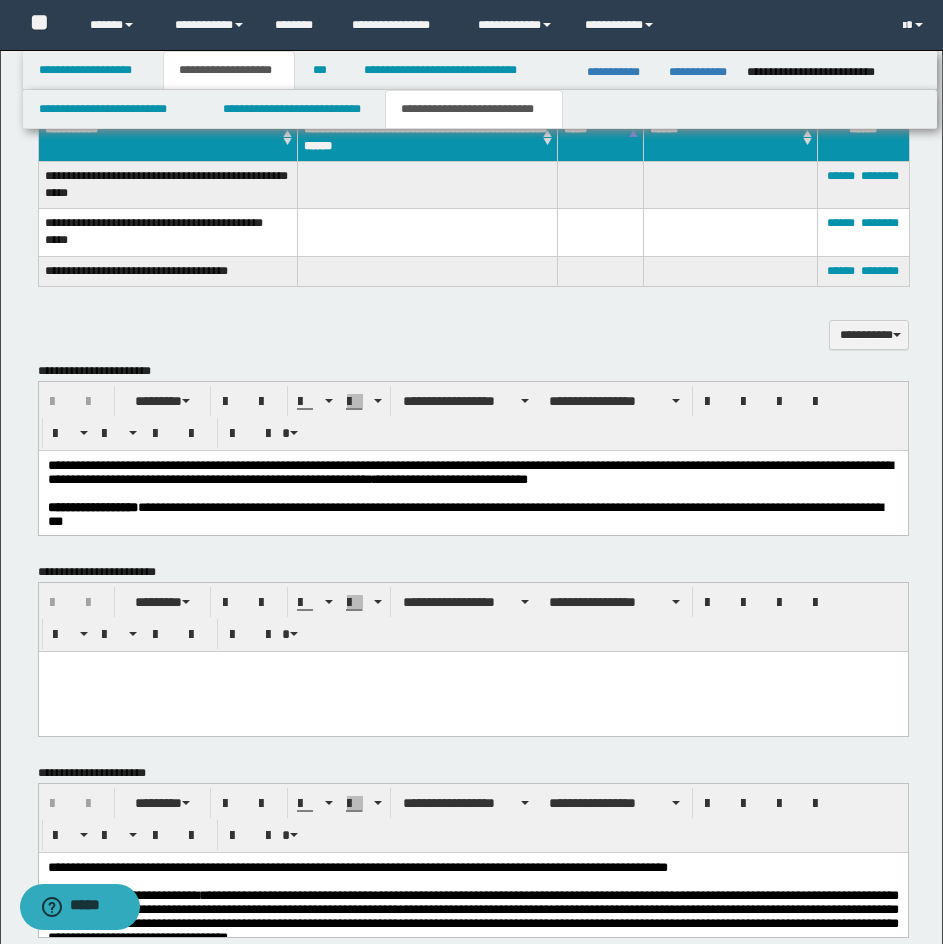 click on "**********" at bounding box center (469, 472) 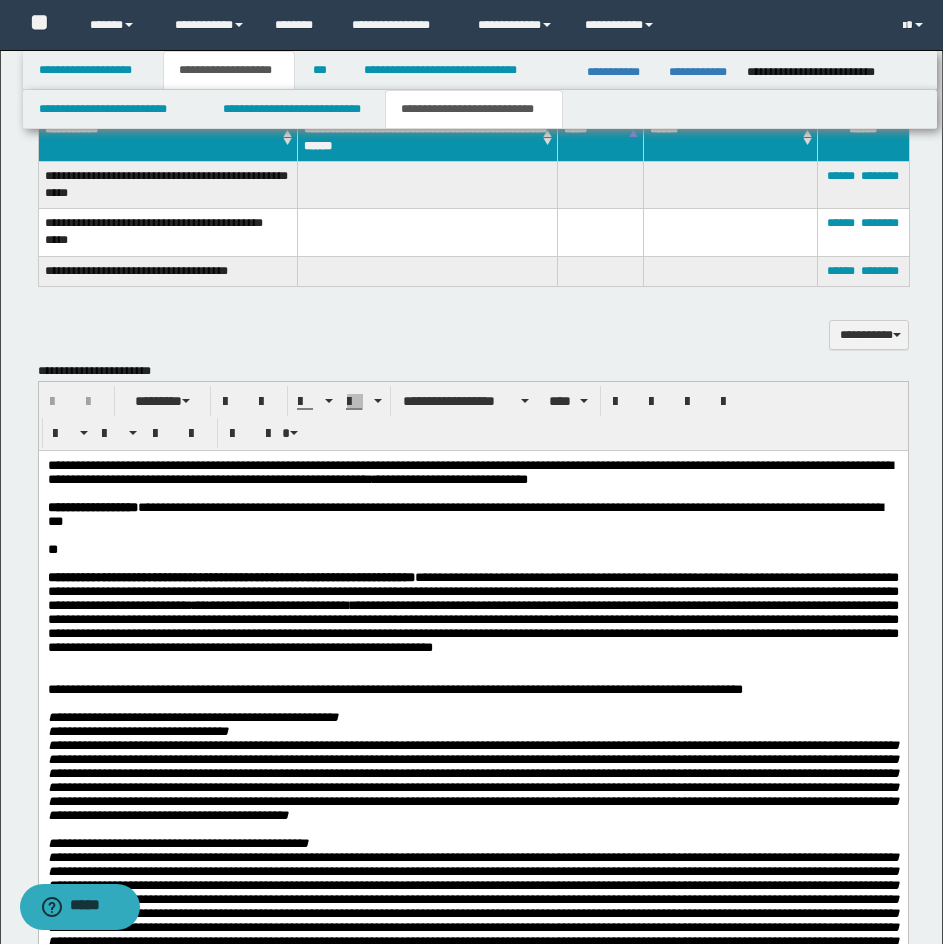 click on "**" at bounding box center (472, 550) 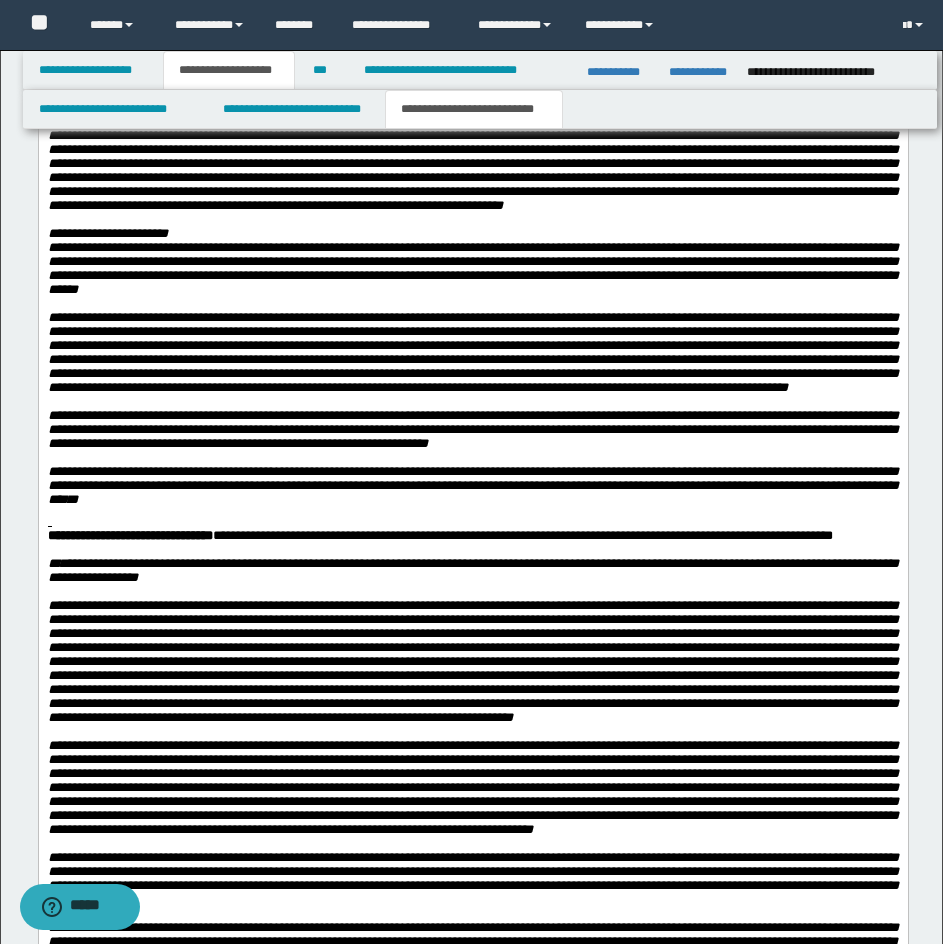 scroll, scrollTop: 3697, scrollLeft: 0, axis: vertical 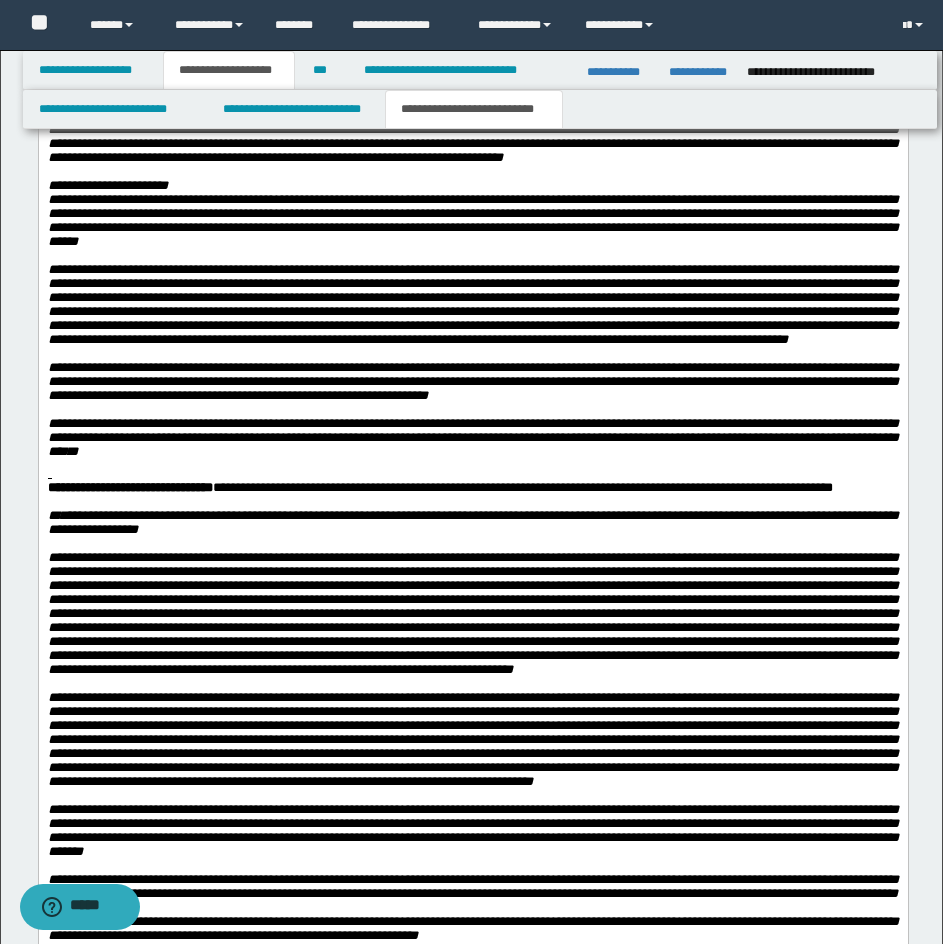 drag, startPoint x: 47, startPoint y: -2241, endPoint x: 534, endPoint y: 211, distance: 2499.8945 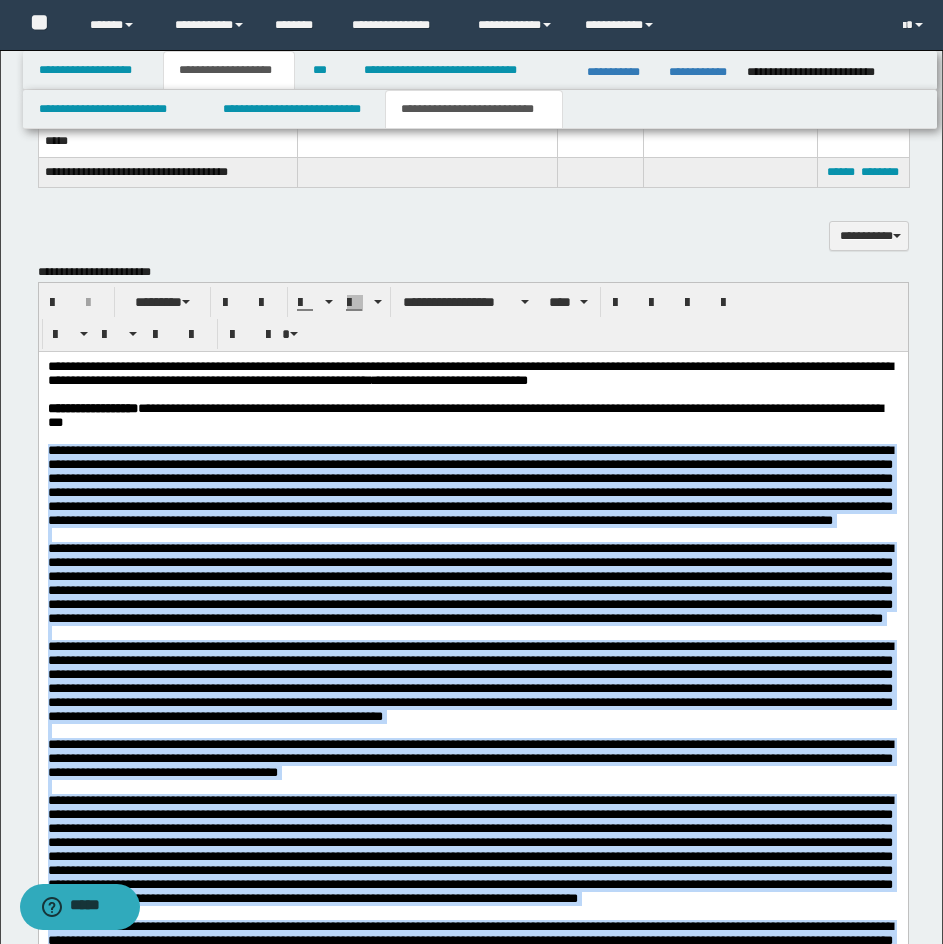 scroll, scrollTop: 997, scrollLeft: 0, axis: vertical 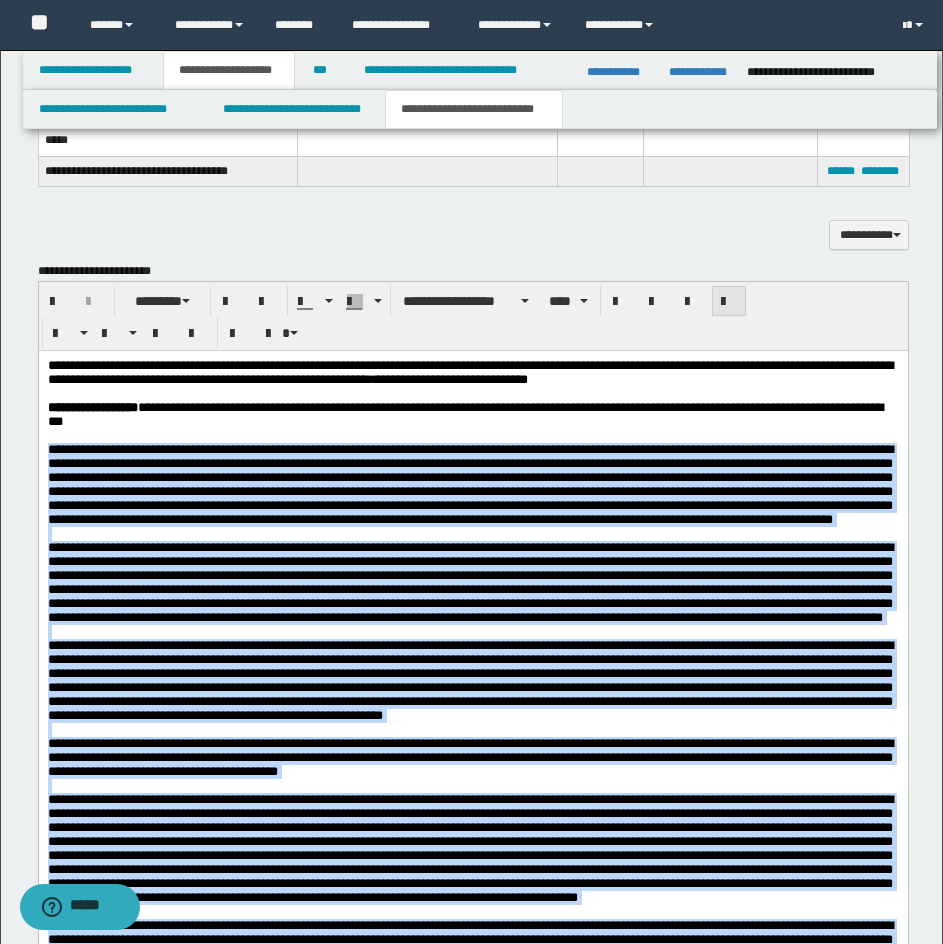 click at bounding box center [729, 302] 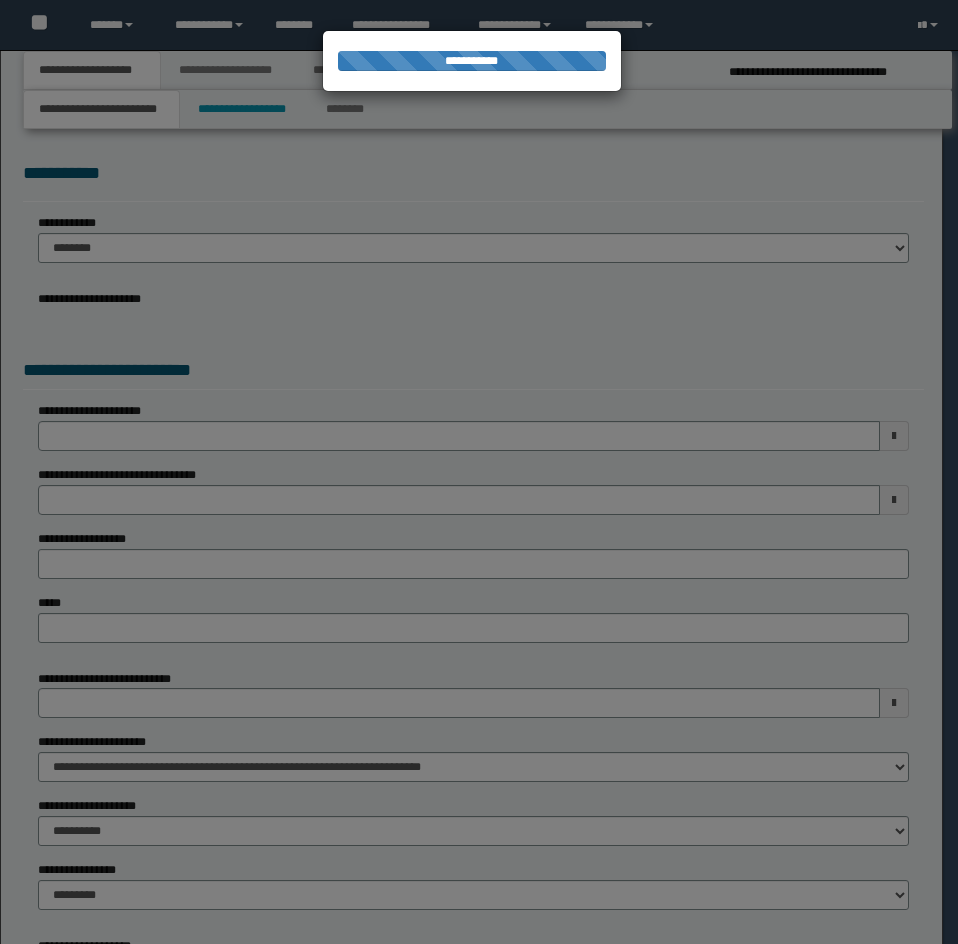 scroll, scrollTop: 0, scrollLeft: 0, axis: both 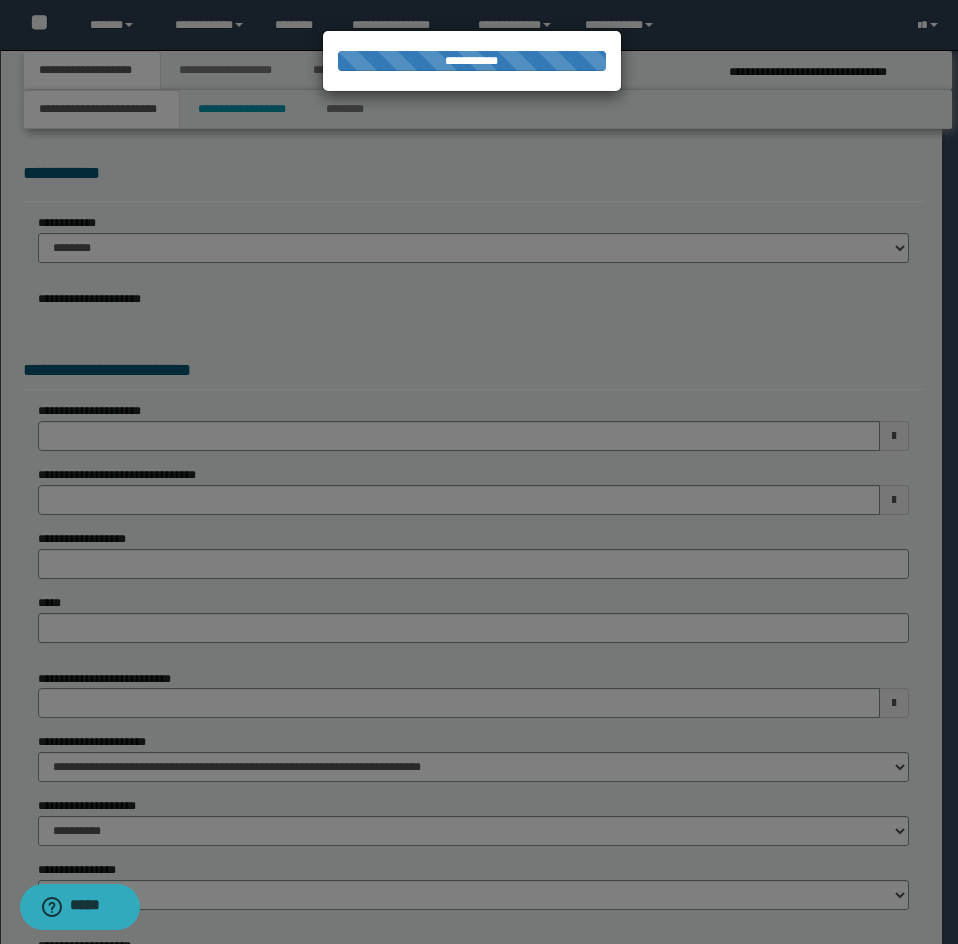 select on "*" 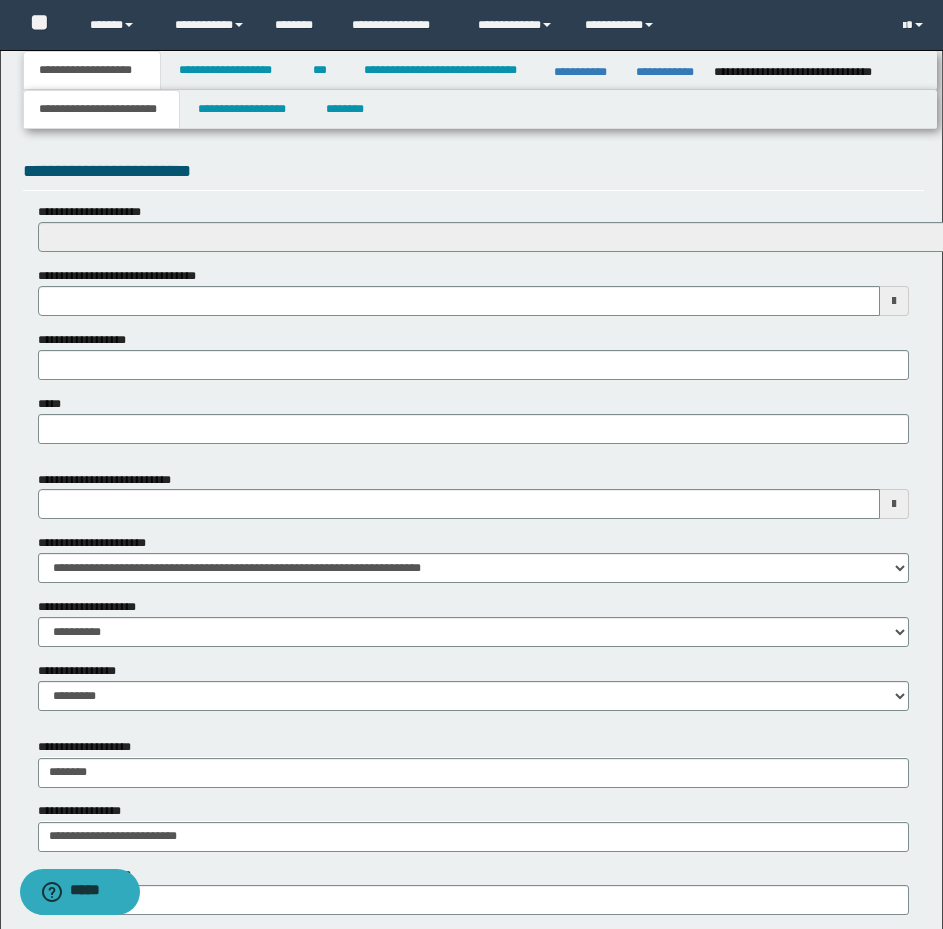 scroll, scrollTop: 844, scrollLeft: 0, axis: vertical 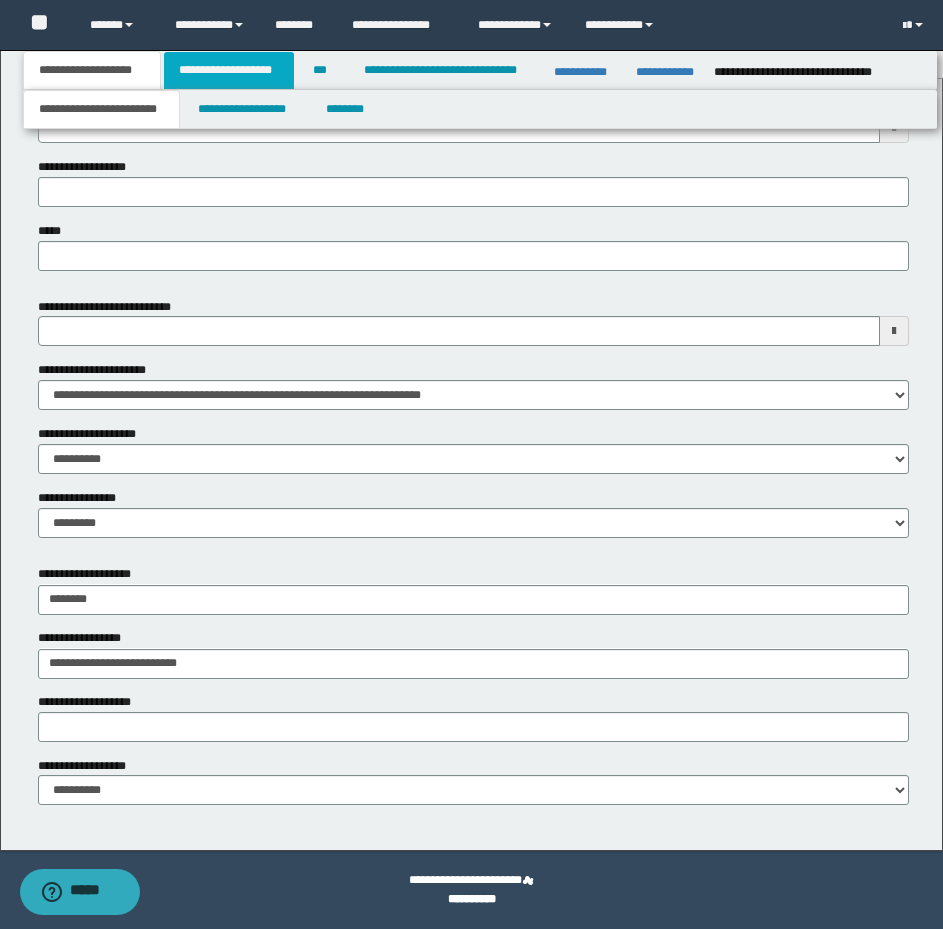 click on "**********" at bounding box center [229, 70] 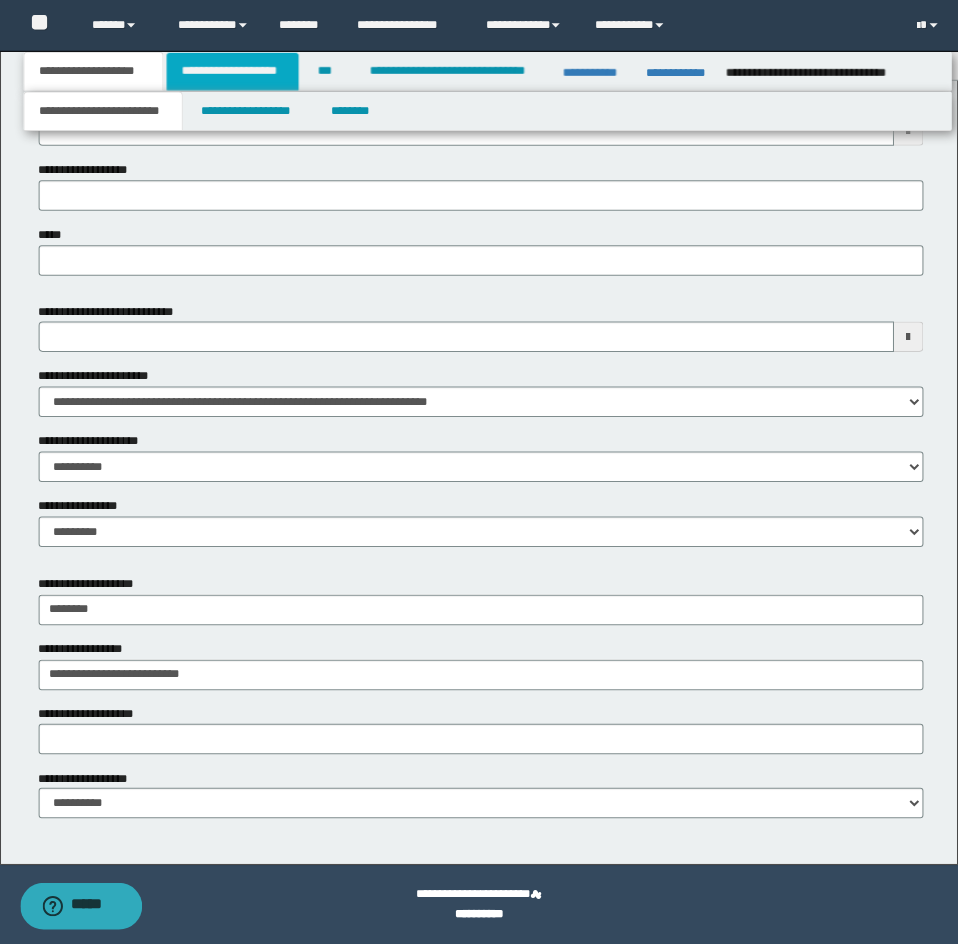 scroll, scrollTop: 0, scrollLeft: 0, axis: both 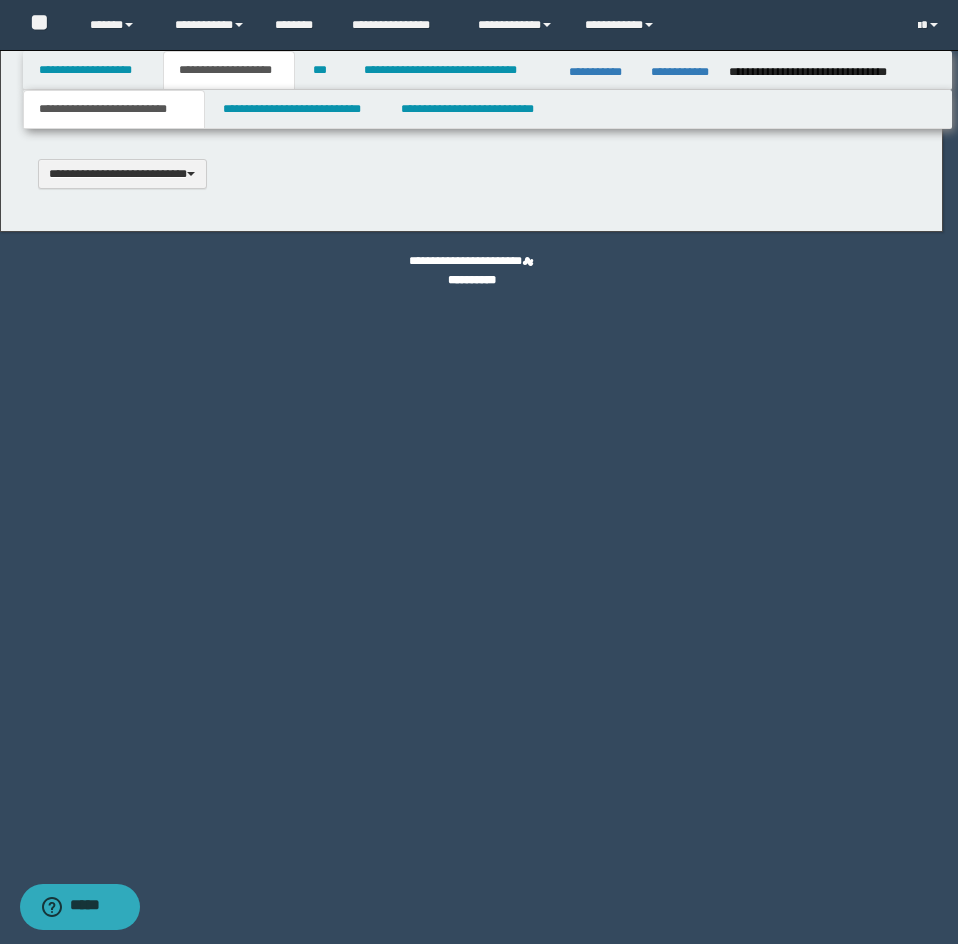 type 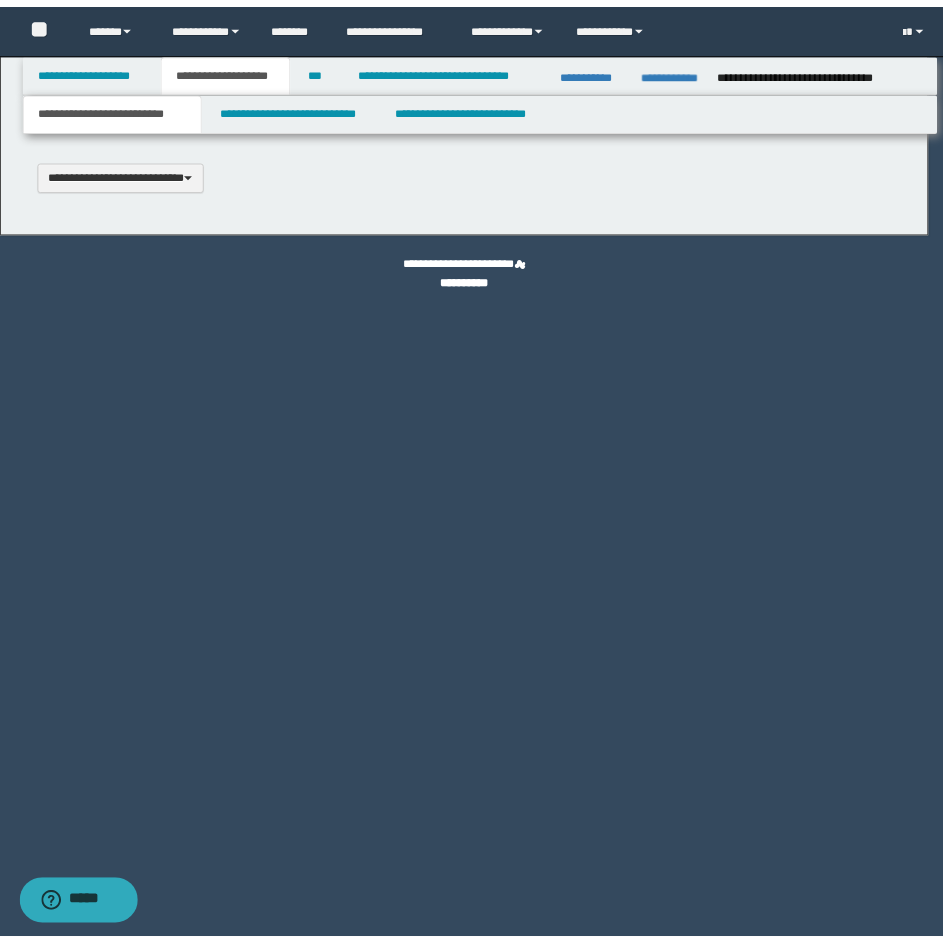 scroll, scrollTop: 0, scrollLeft: 0, axis: both 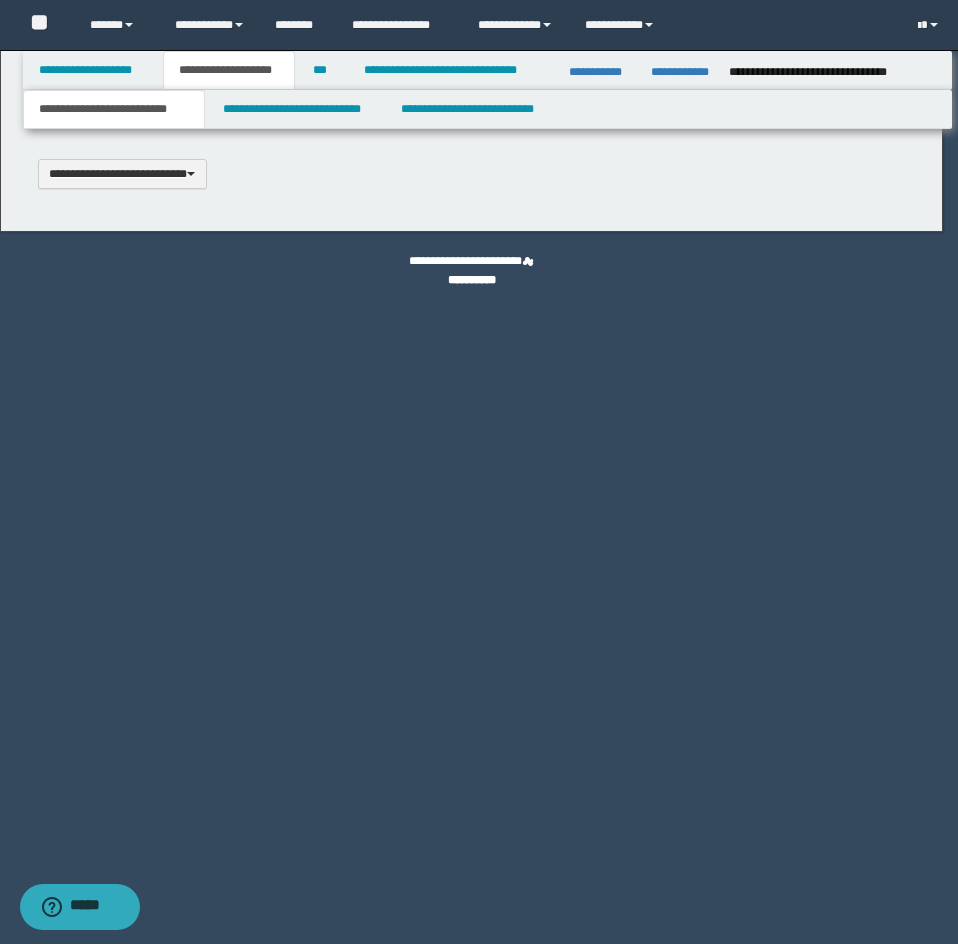 select on "*" 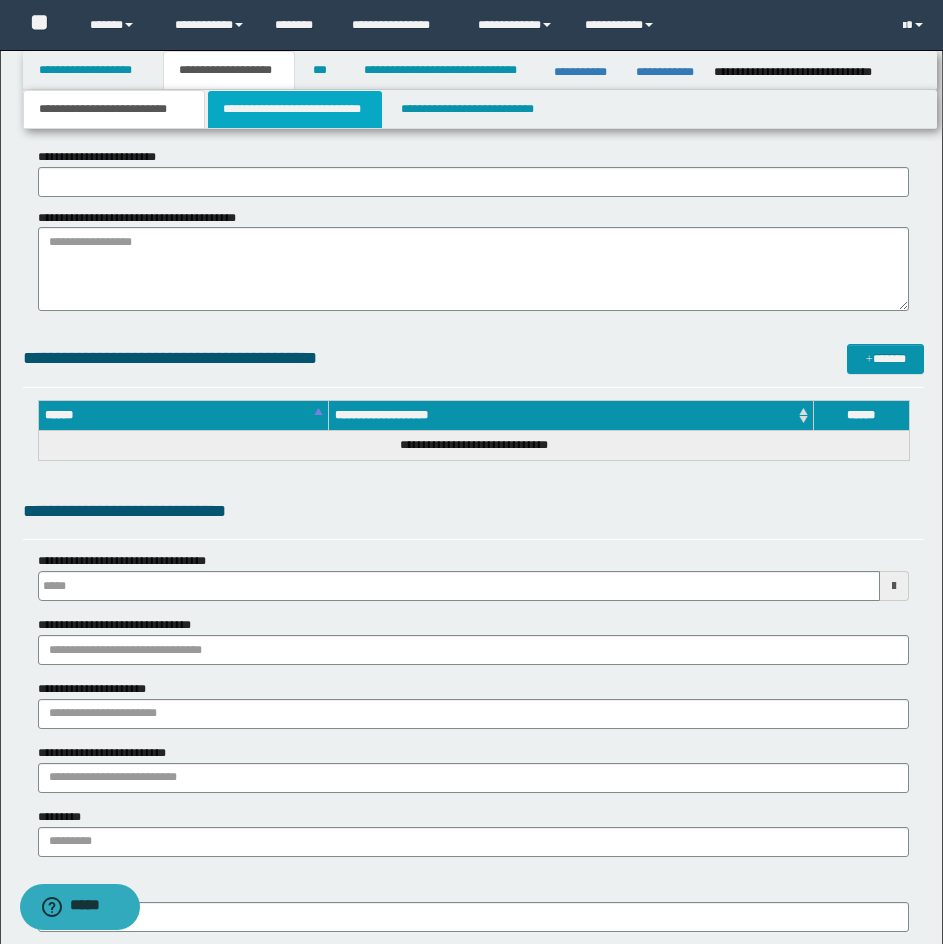scroll, scrollTop: 700, scrollLeft: 0, axis: vertical 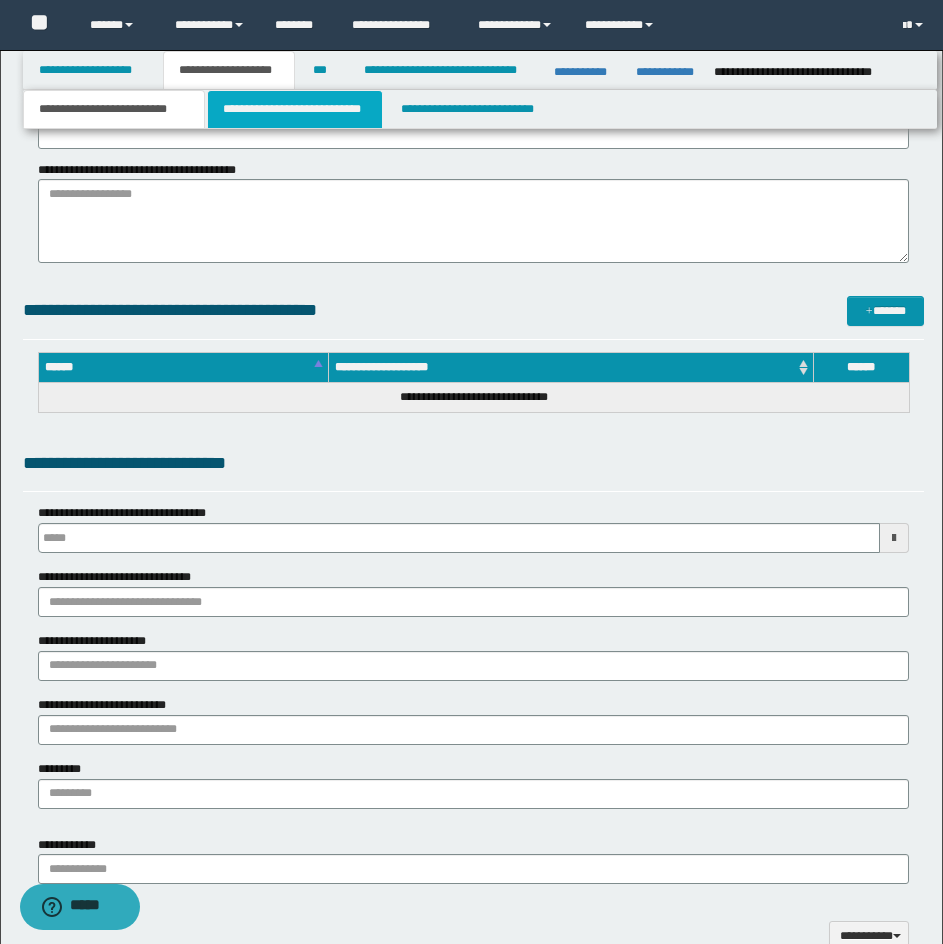 click on "**********" at bounding box center [295, 109] 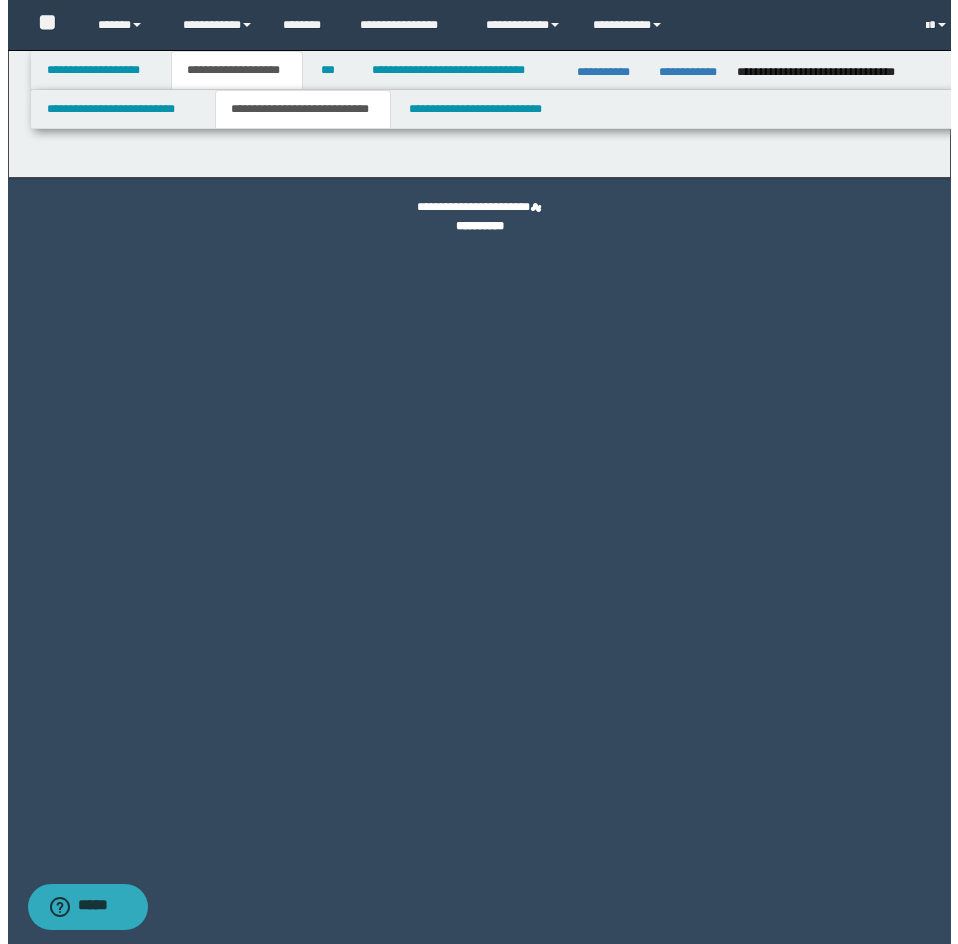scroll, scrollTop: 0, scrollLeft: 0, axis: both 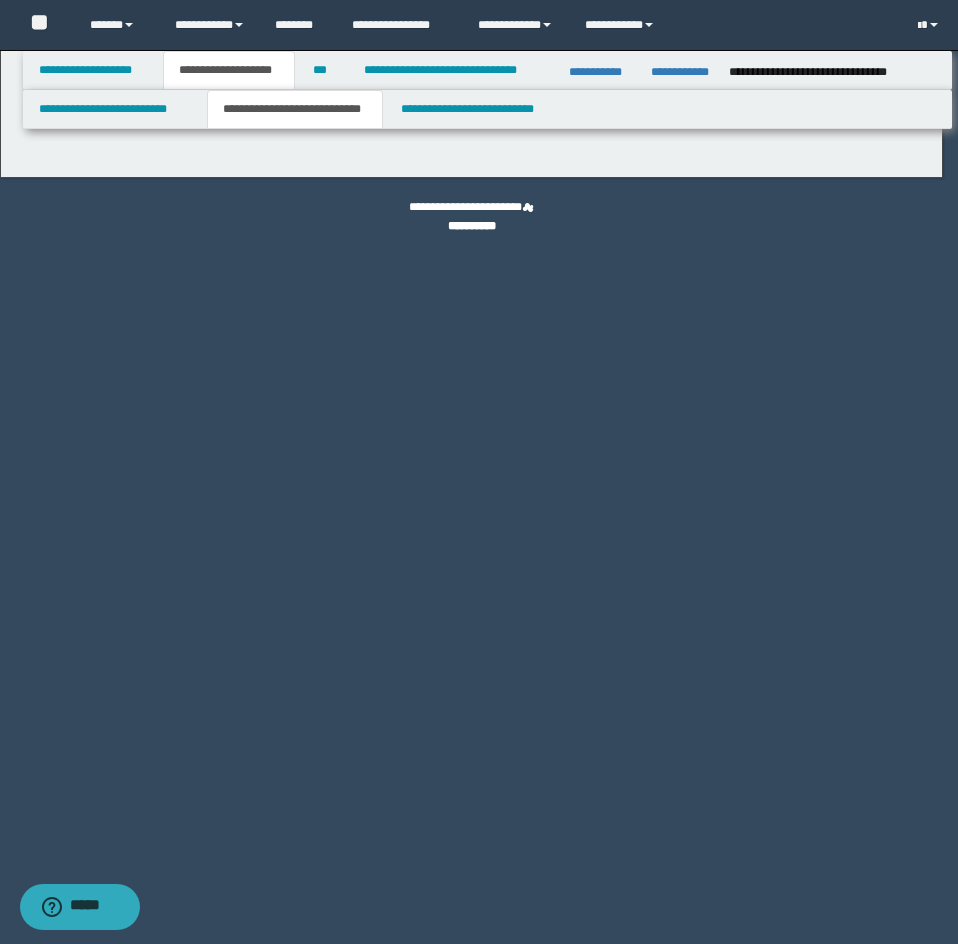 select on "*" 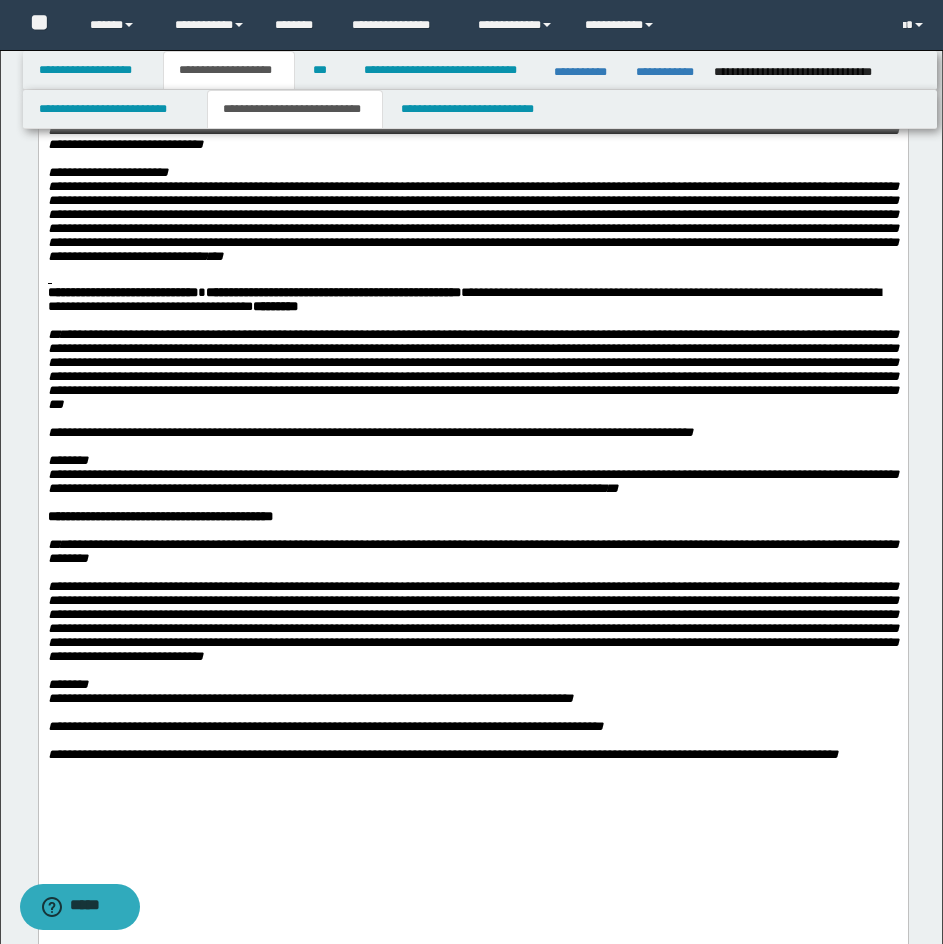 scroll, scrollTop: 1200, scrollLeft: 0, axis: vertical 